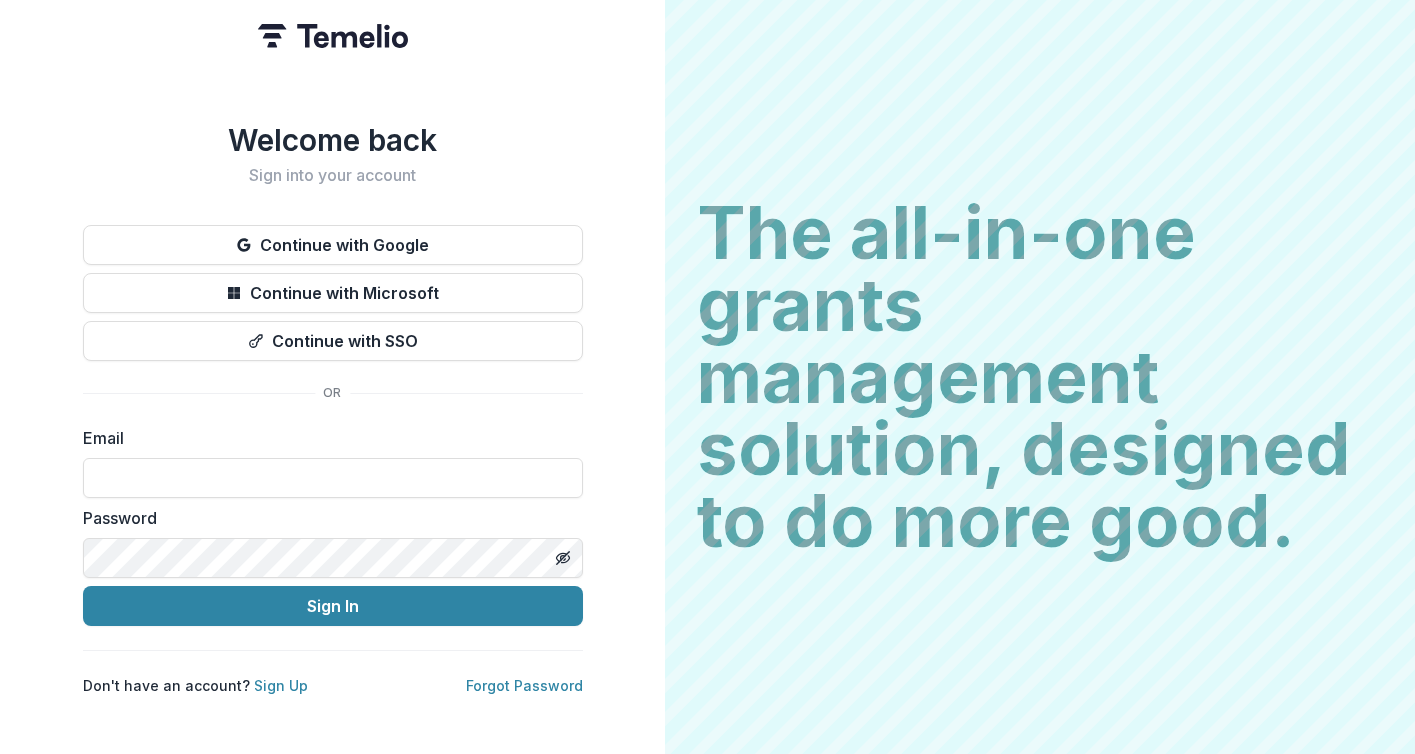 scroll, scrollTop: 0, scrollLeft: 0, axis: both 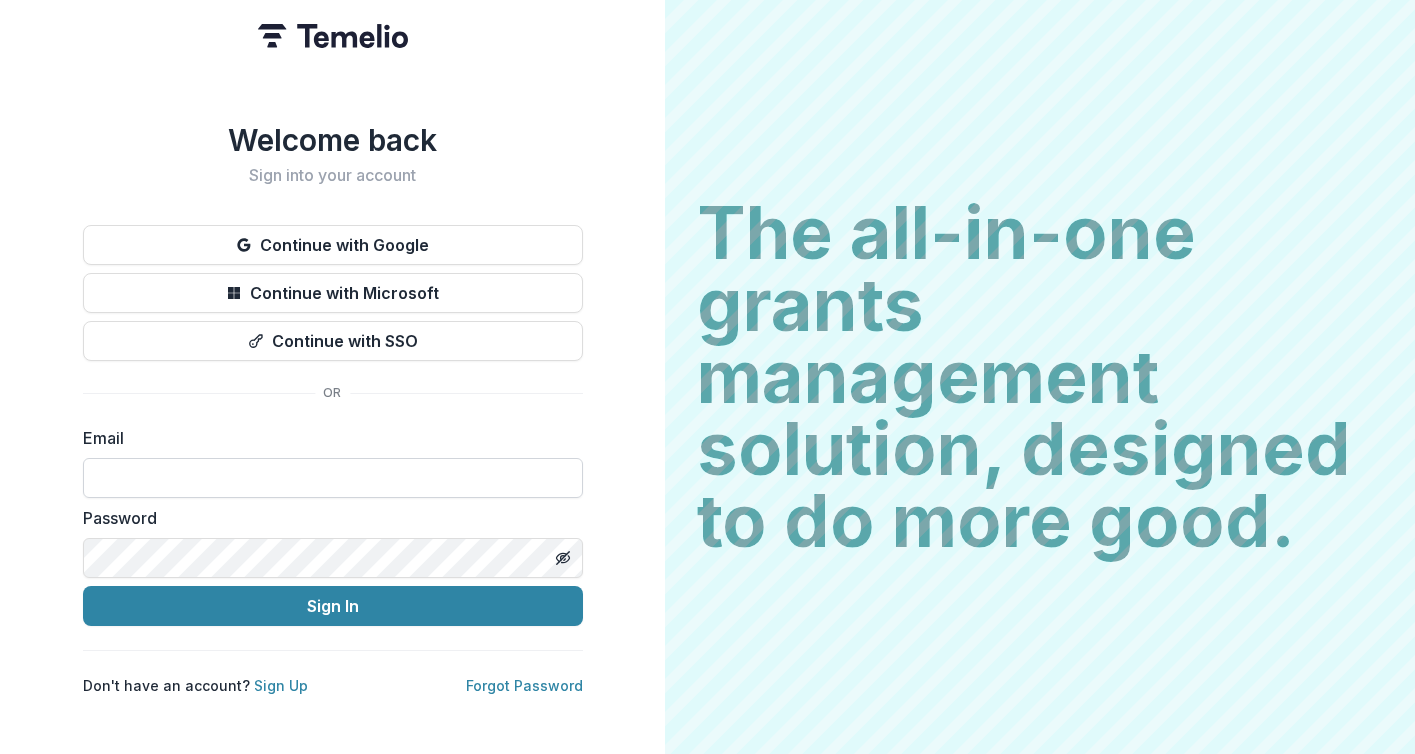 click at bounding box center [333, 478] 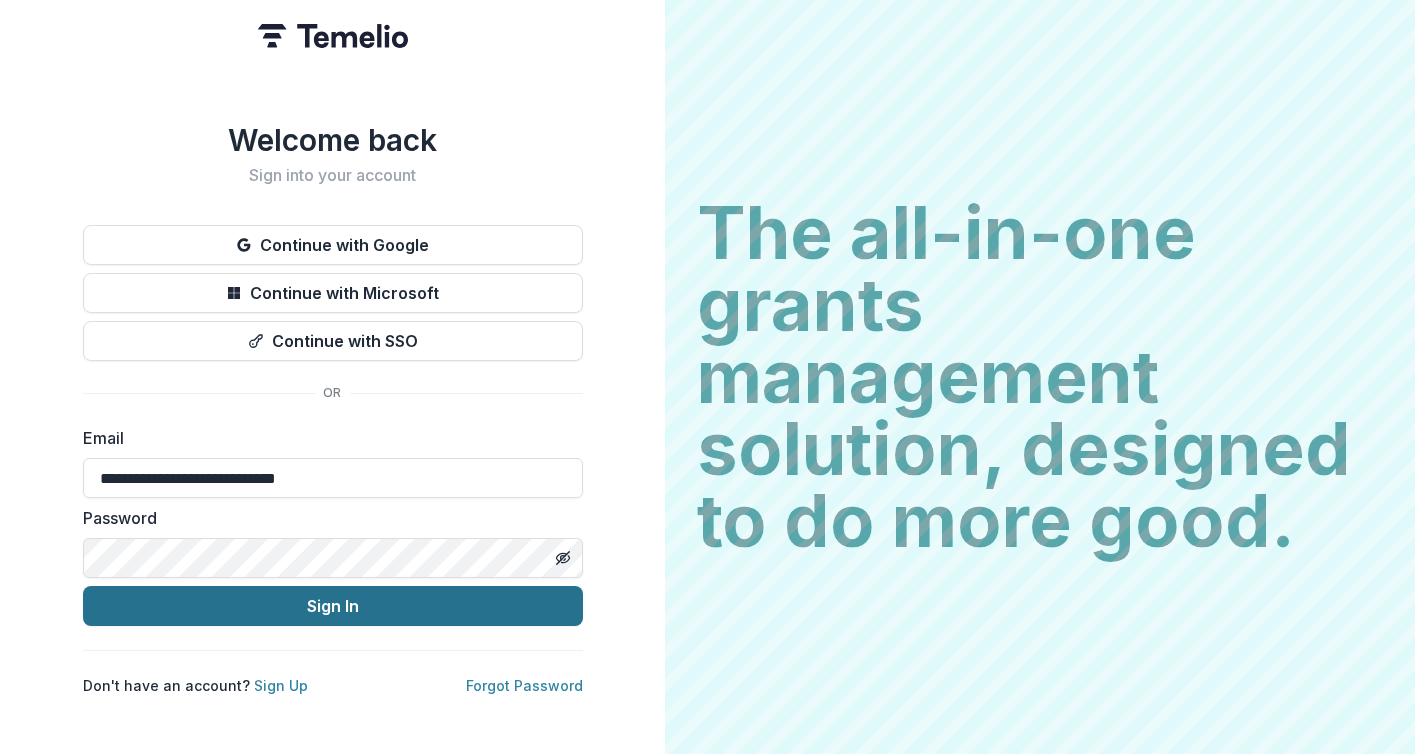 click on "Sign In" at bounding box center (333, 606) 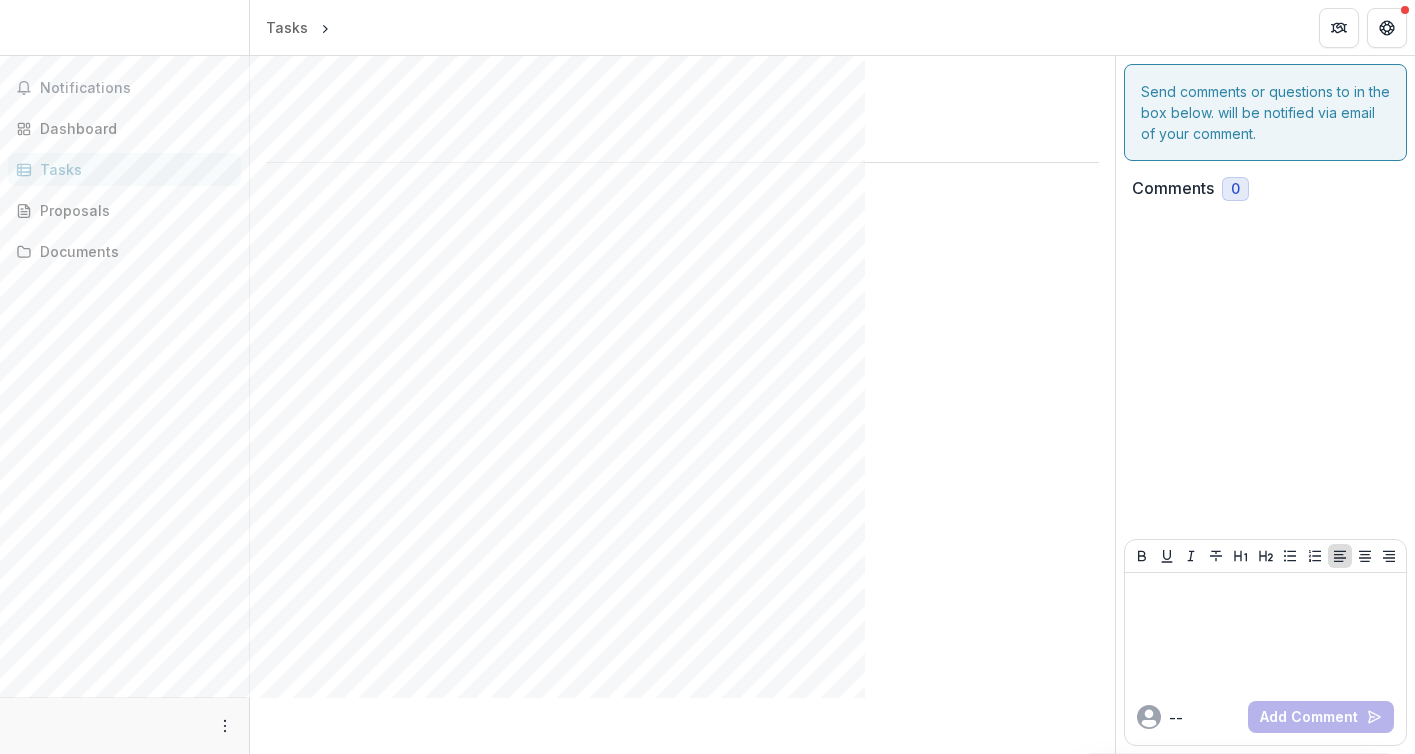 scroll, scrollTop: 0, scrollLeft: 0, axis: both 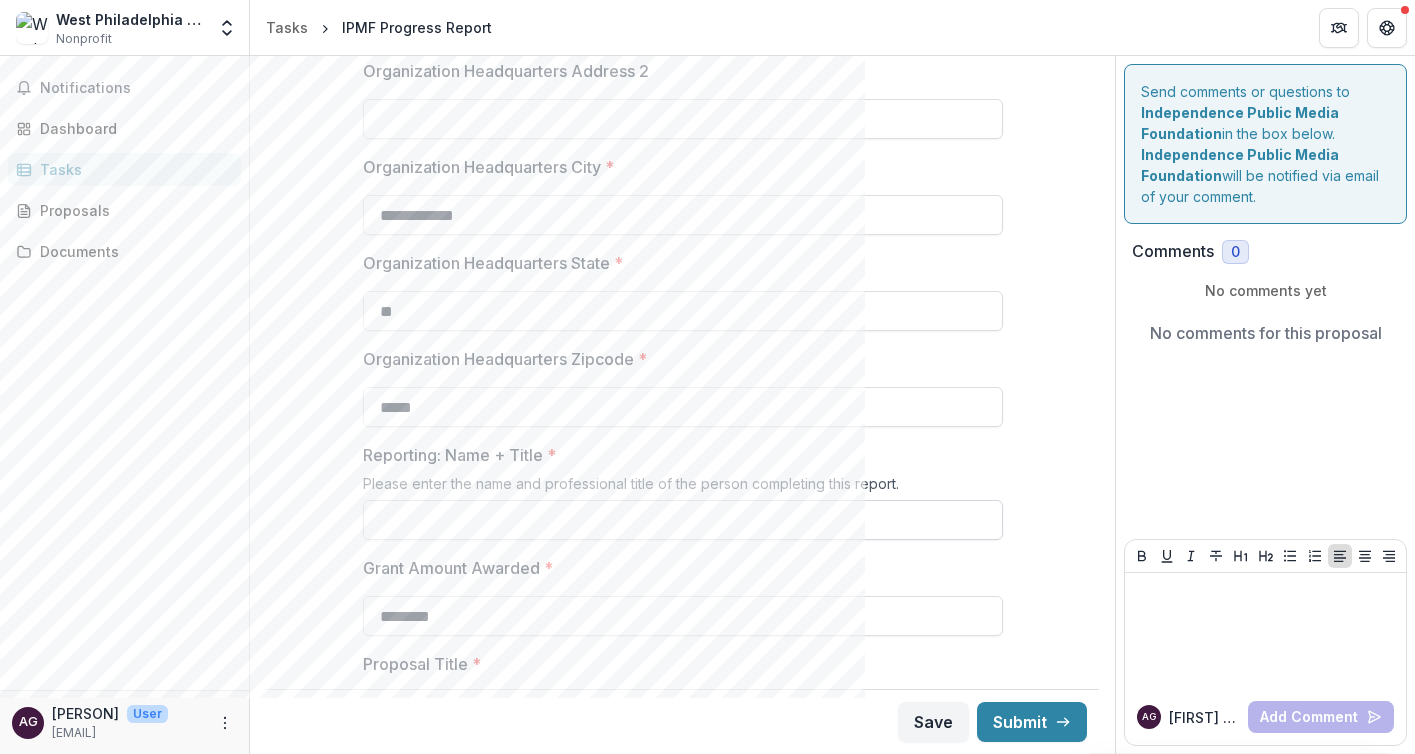 click on "Reporting: Name + Title *" at bounding box center [683, 520] 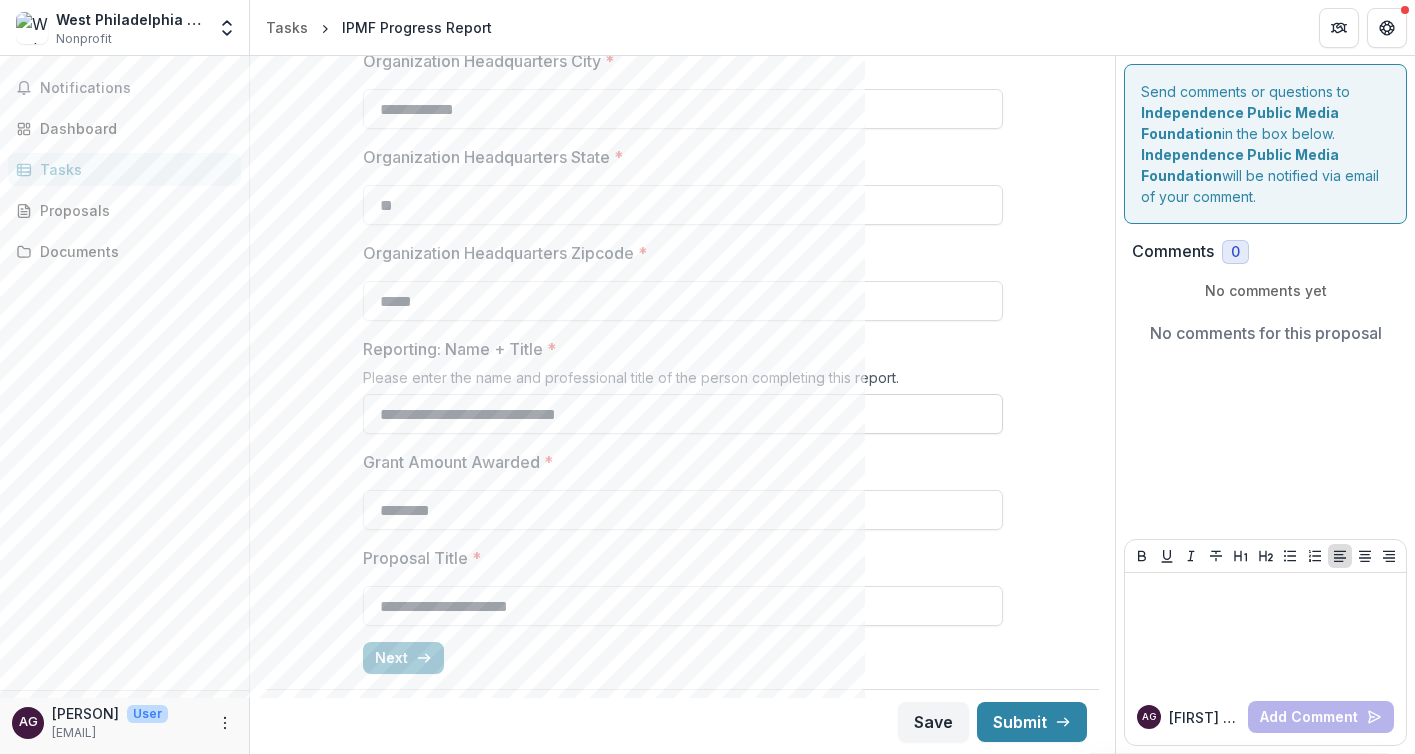 scroll, scrollTop: 584, scrollLeft: 0, axis: vertical 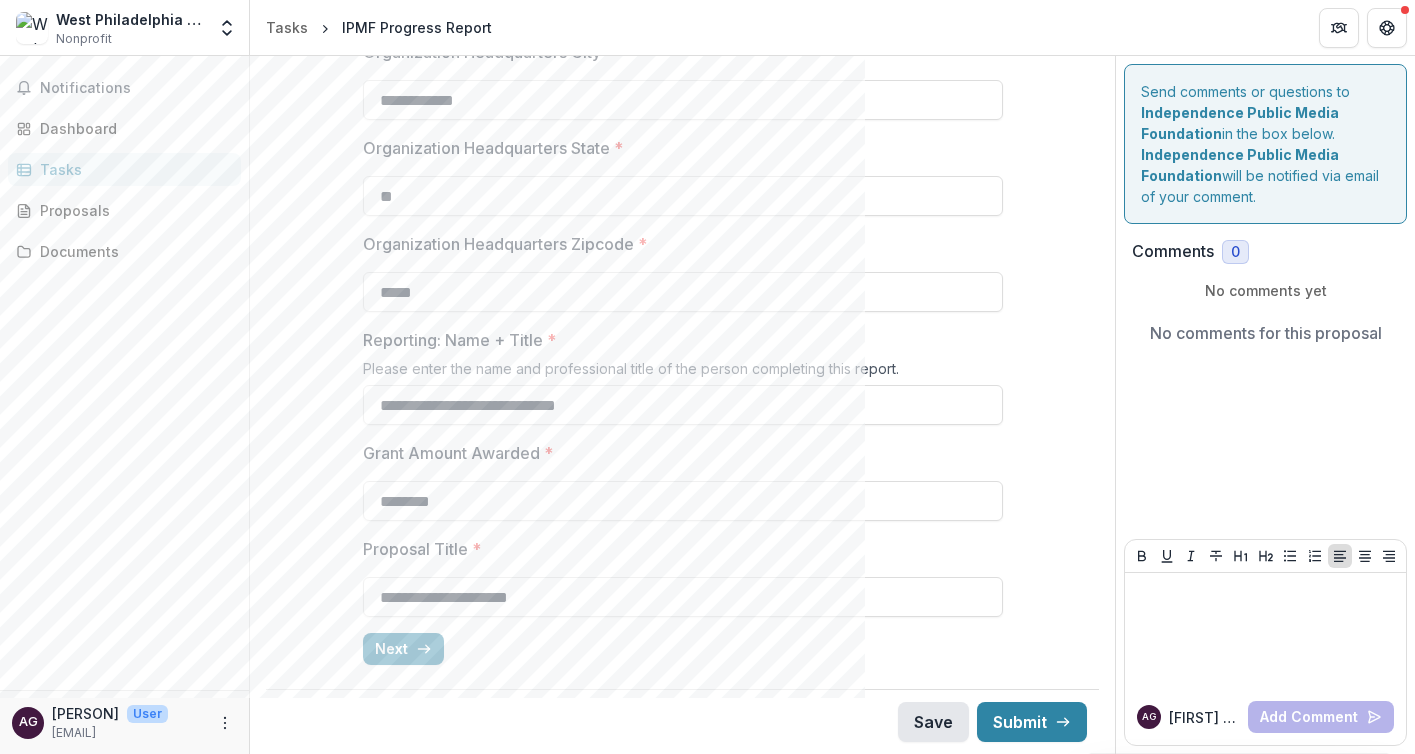 type on "**********" 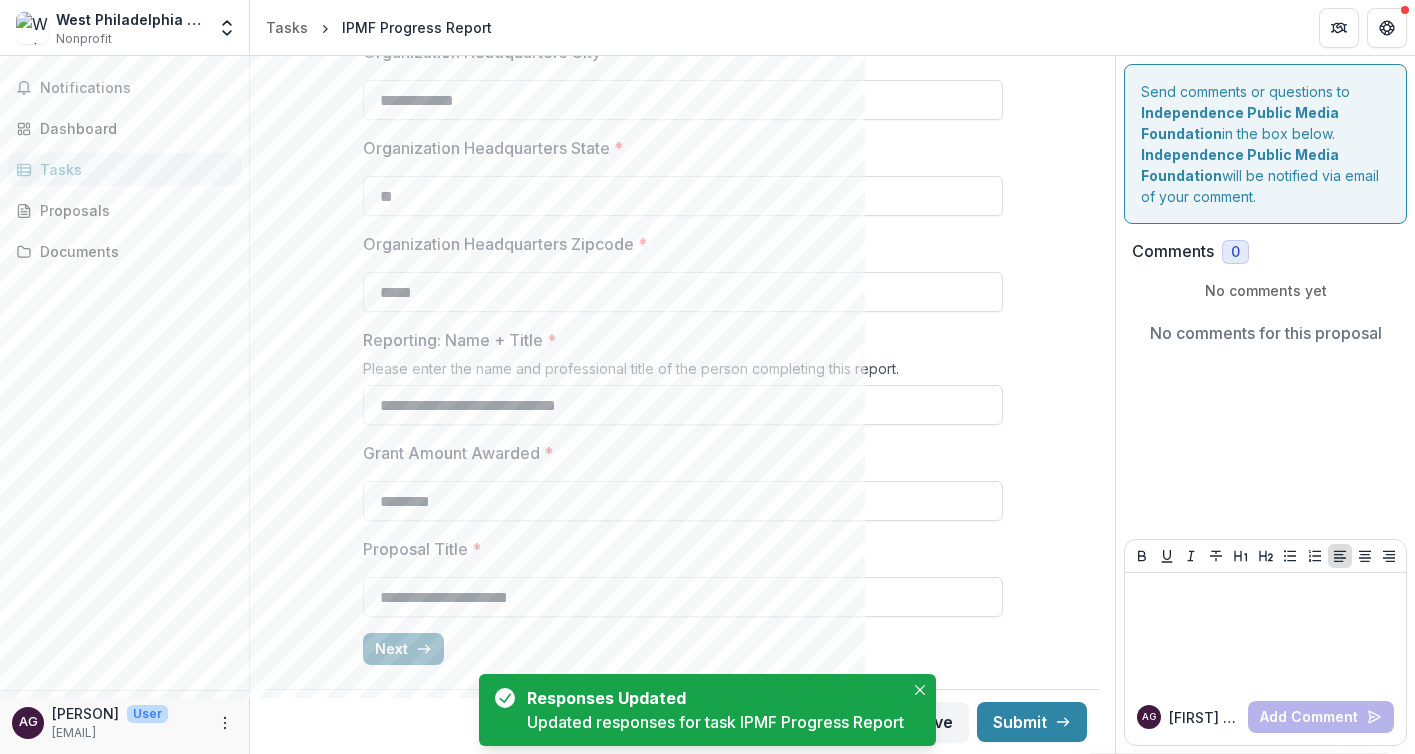 click on "Next" at bounding box center [403, 649] 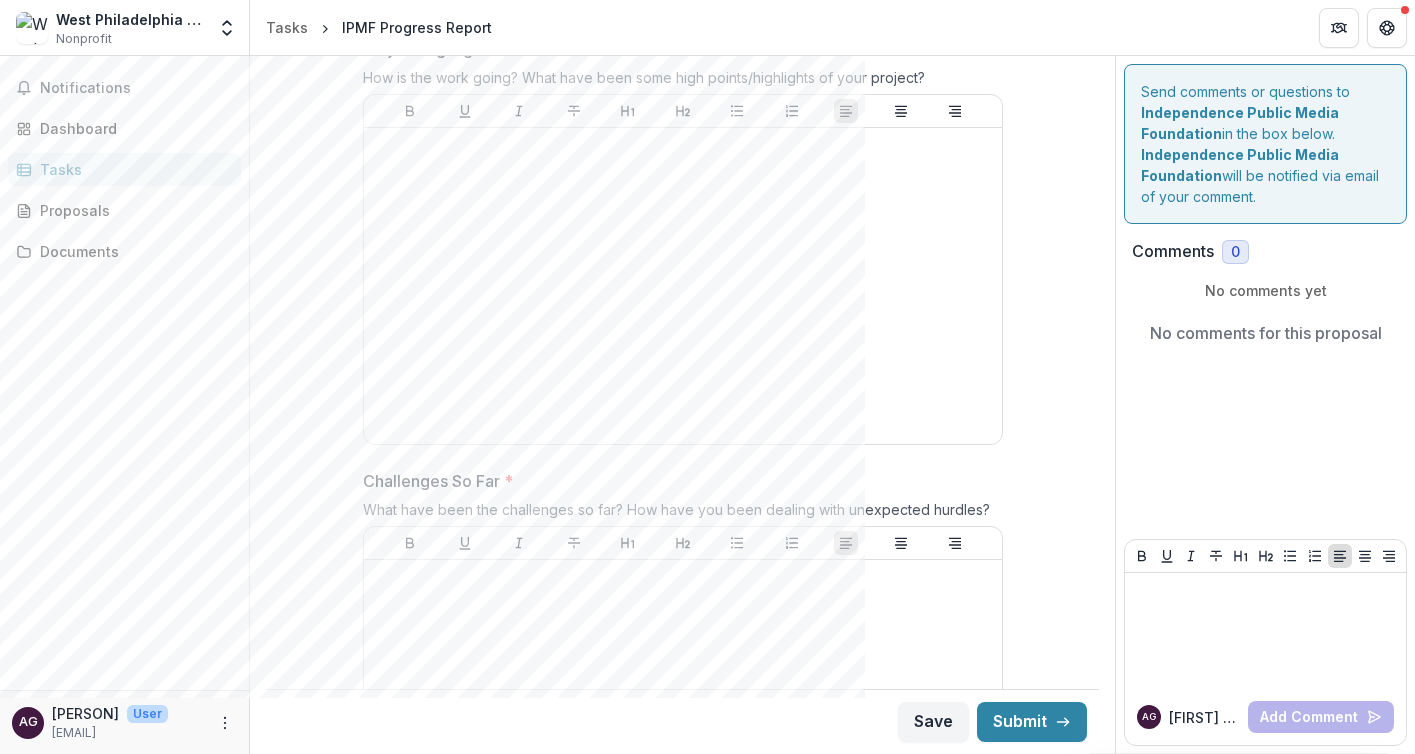 scroll, scrollTop: 0, scrollLeft: 0, axis: both 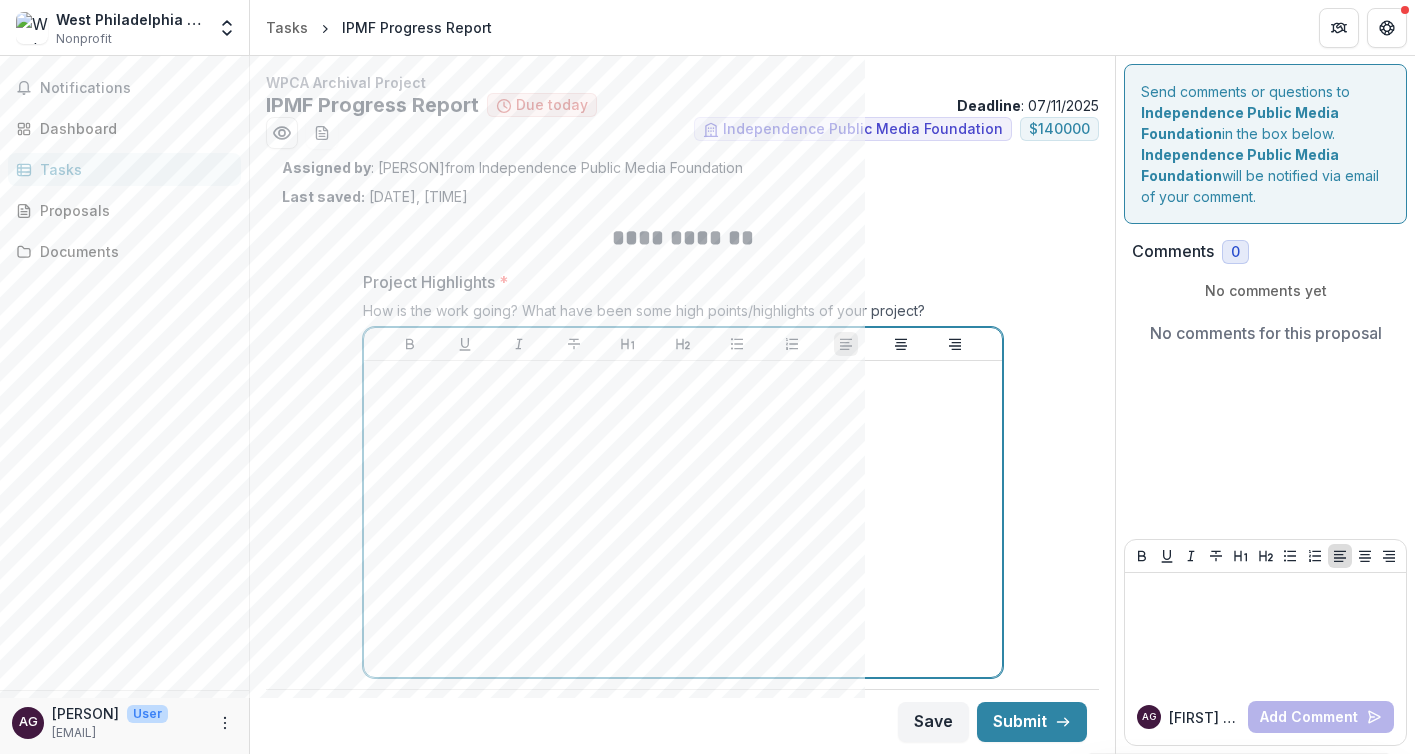 click at bounding box center [683, 519] 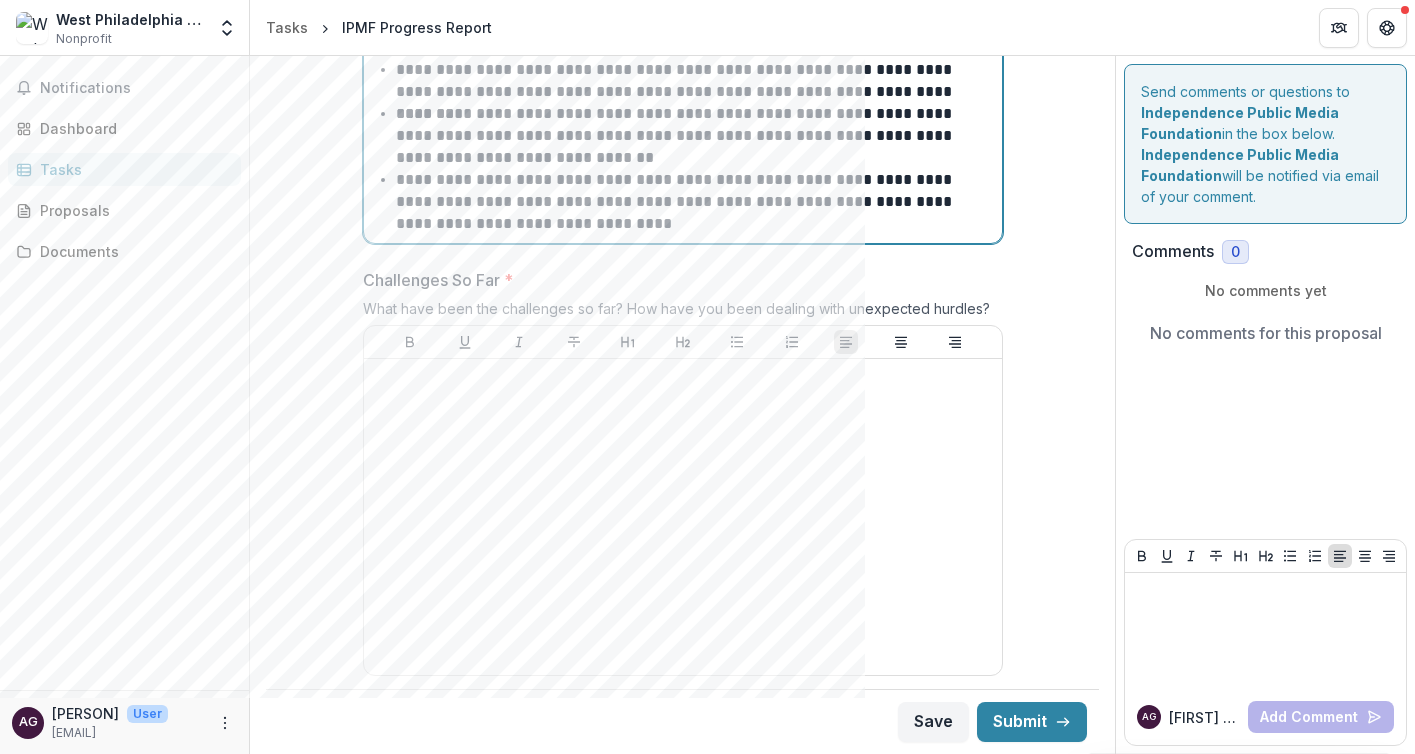 scroll, scrollTop: 1285, scrollLeft: 0, axis: vertical 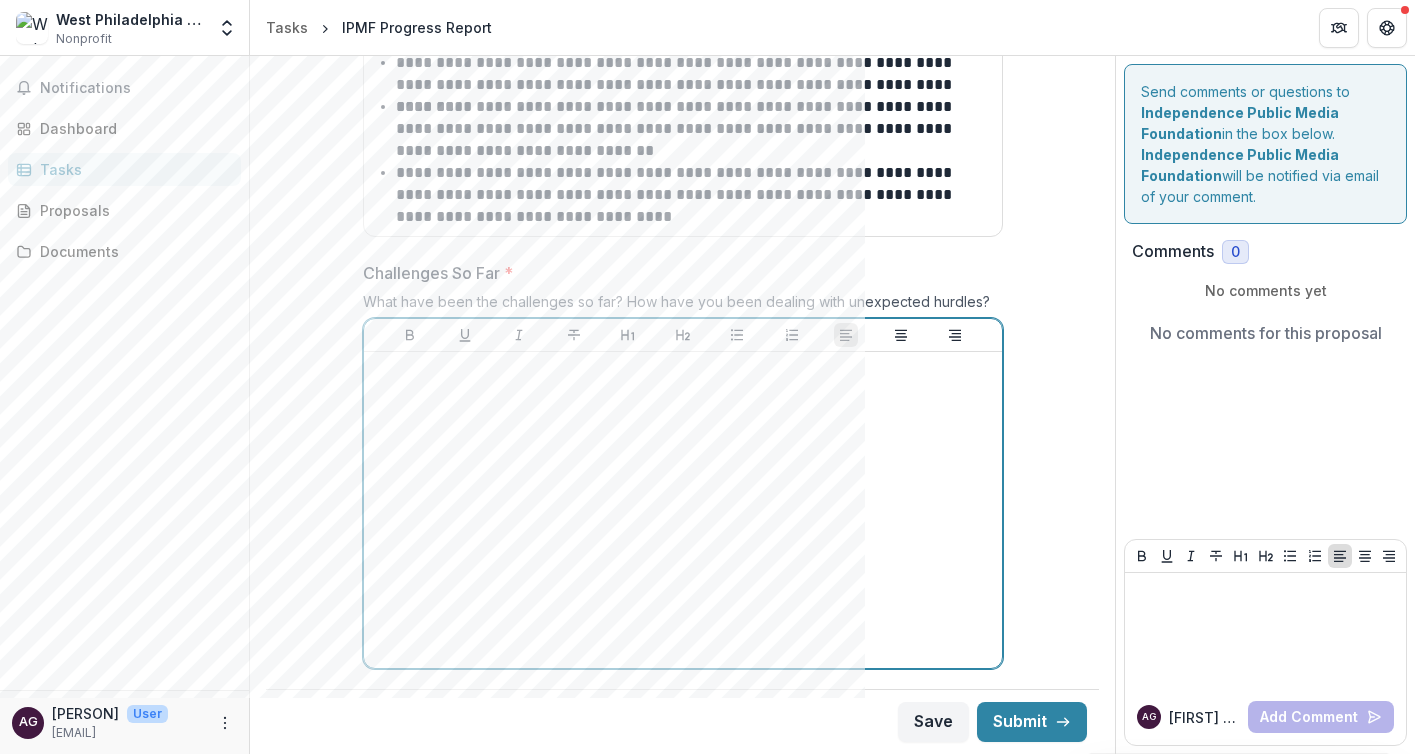 click at bounding box center [683, 510] 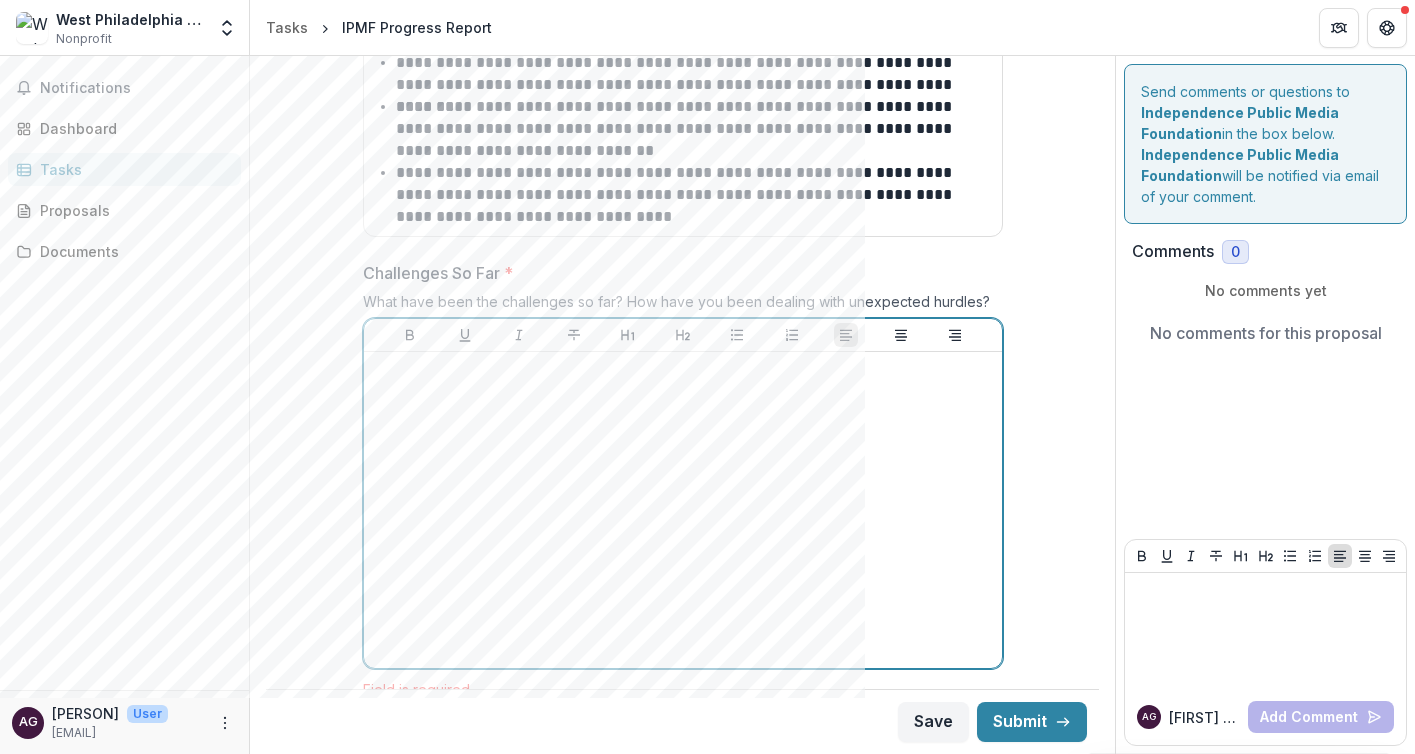 click at bounding box center (683, 371) 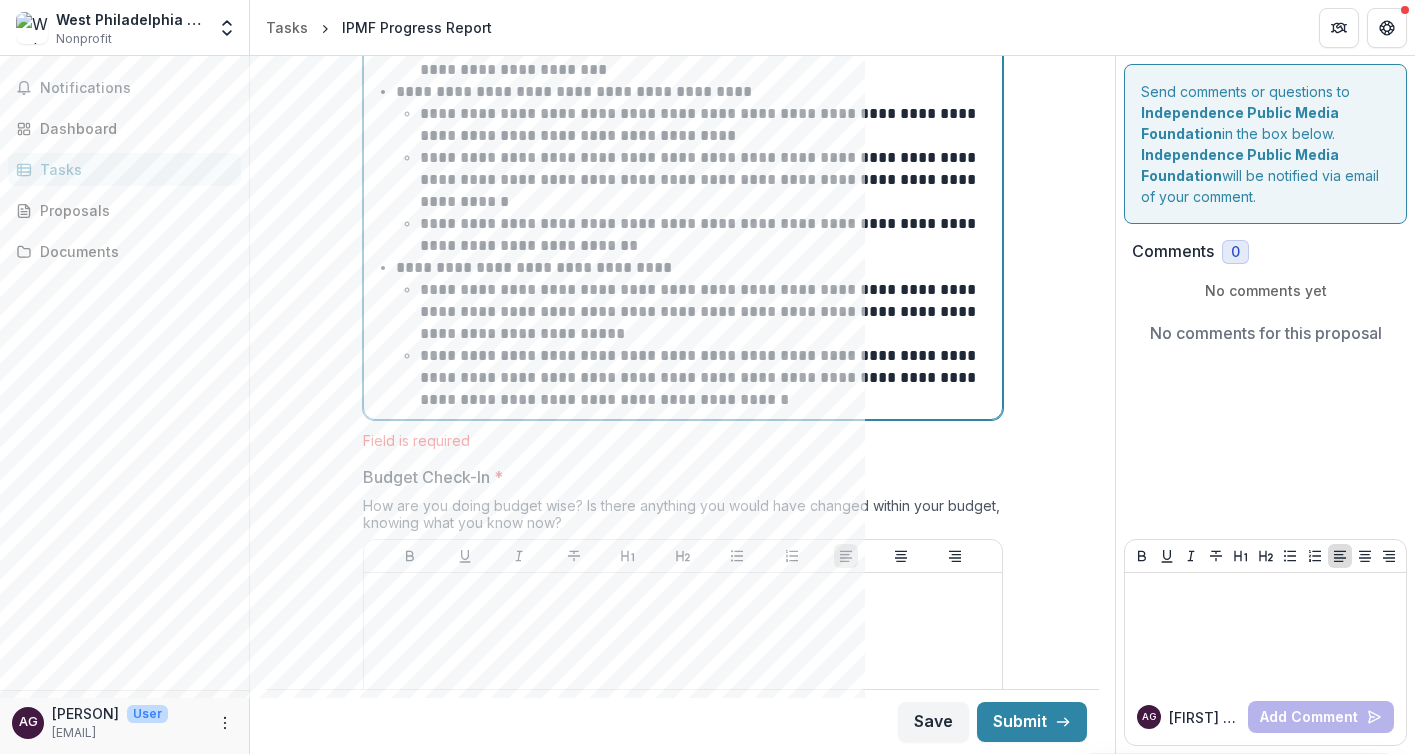 scroll, scrollTop: 1917, scrollLeft: 0, axis: vertical 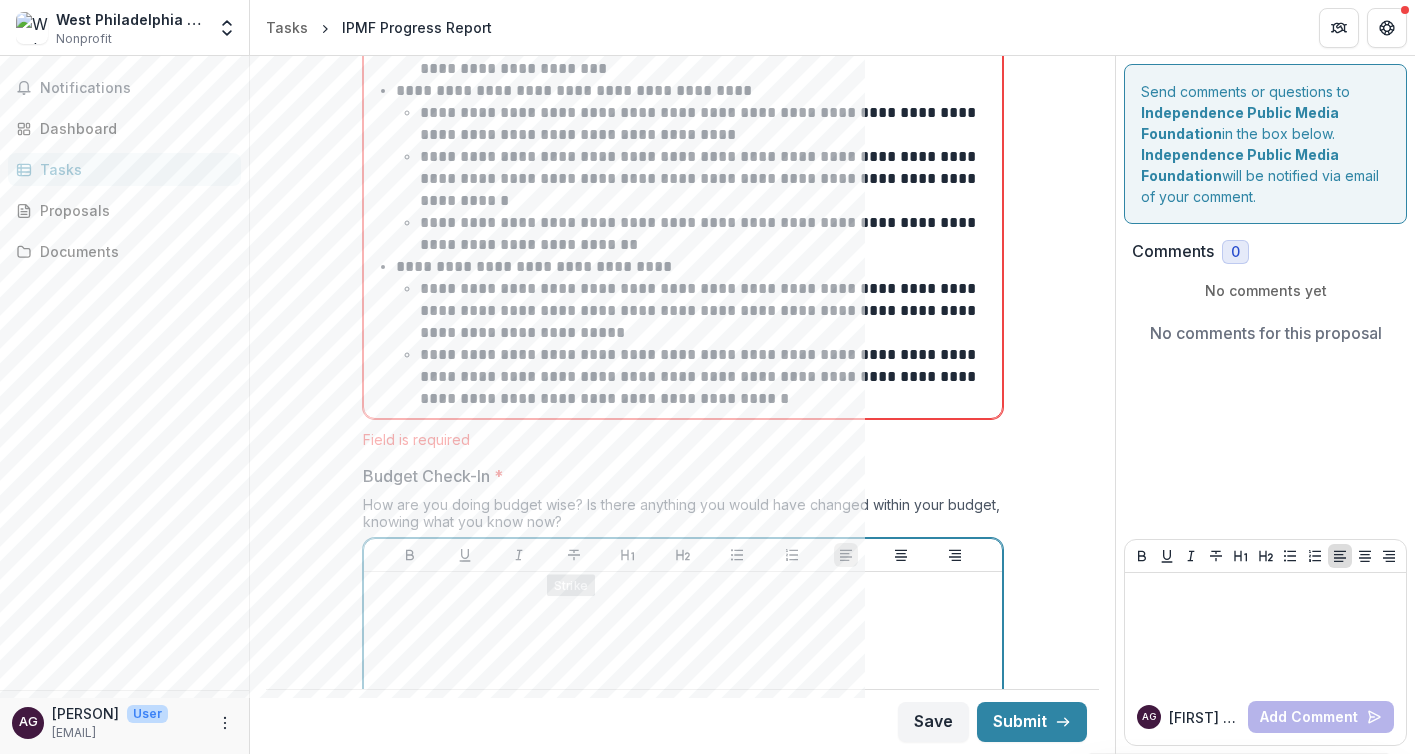 click at bounding box center (683, 591) 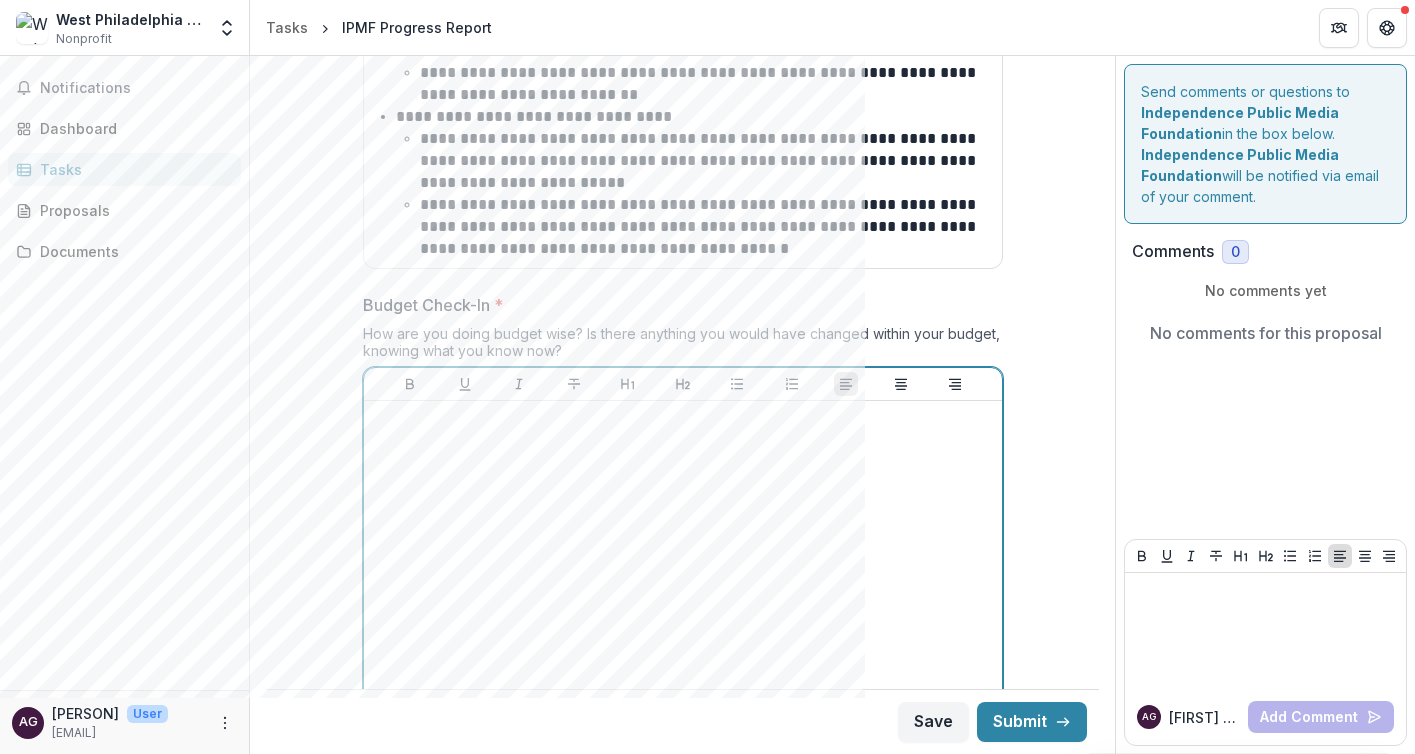scroll, scrollTop: 2069, scrollLeft: 0, axis: vertical 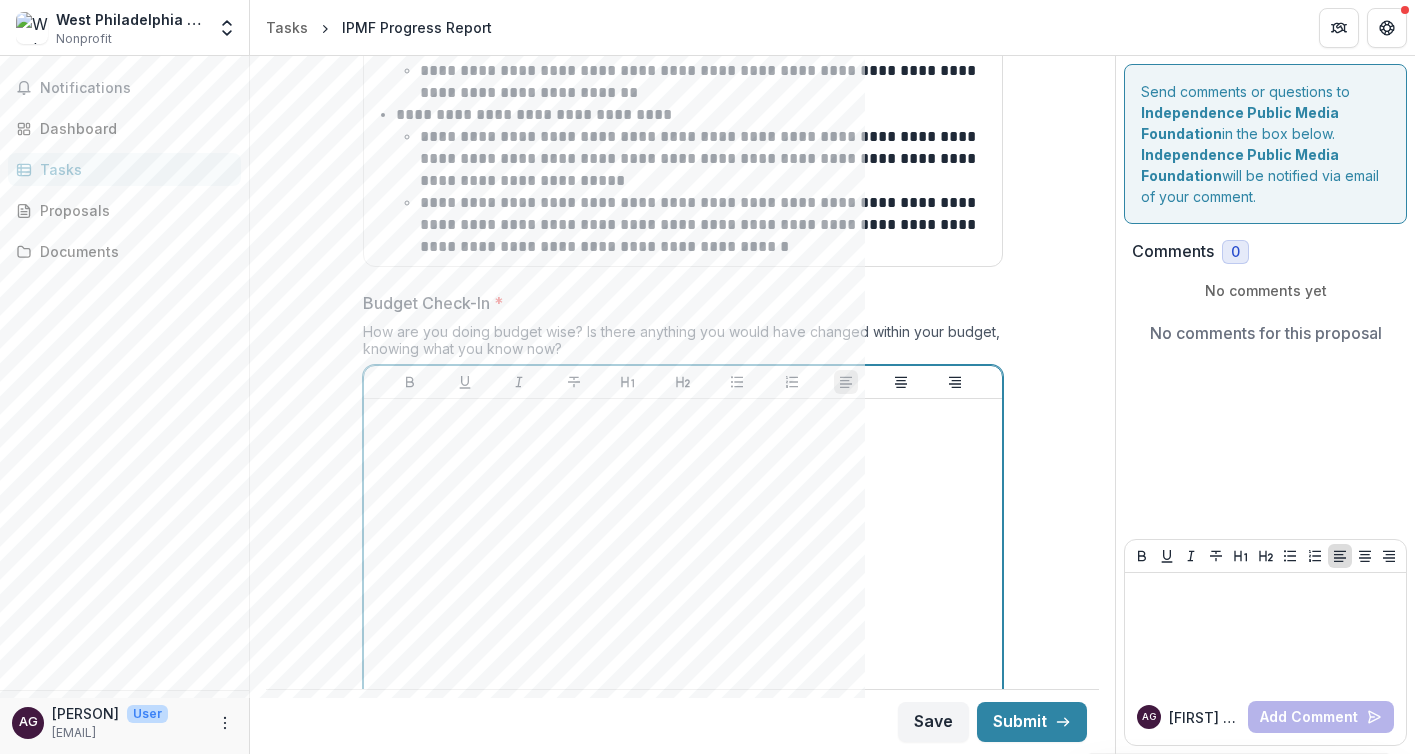 click at bounding box center (683, 557) 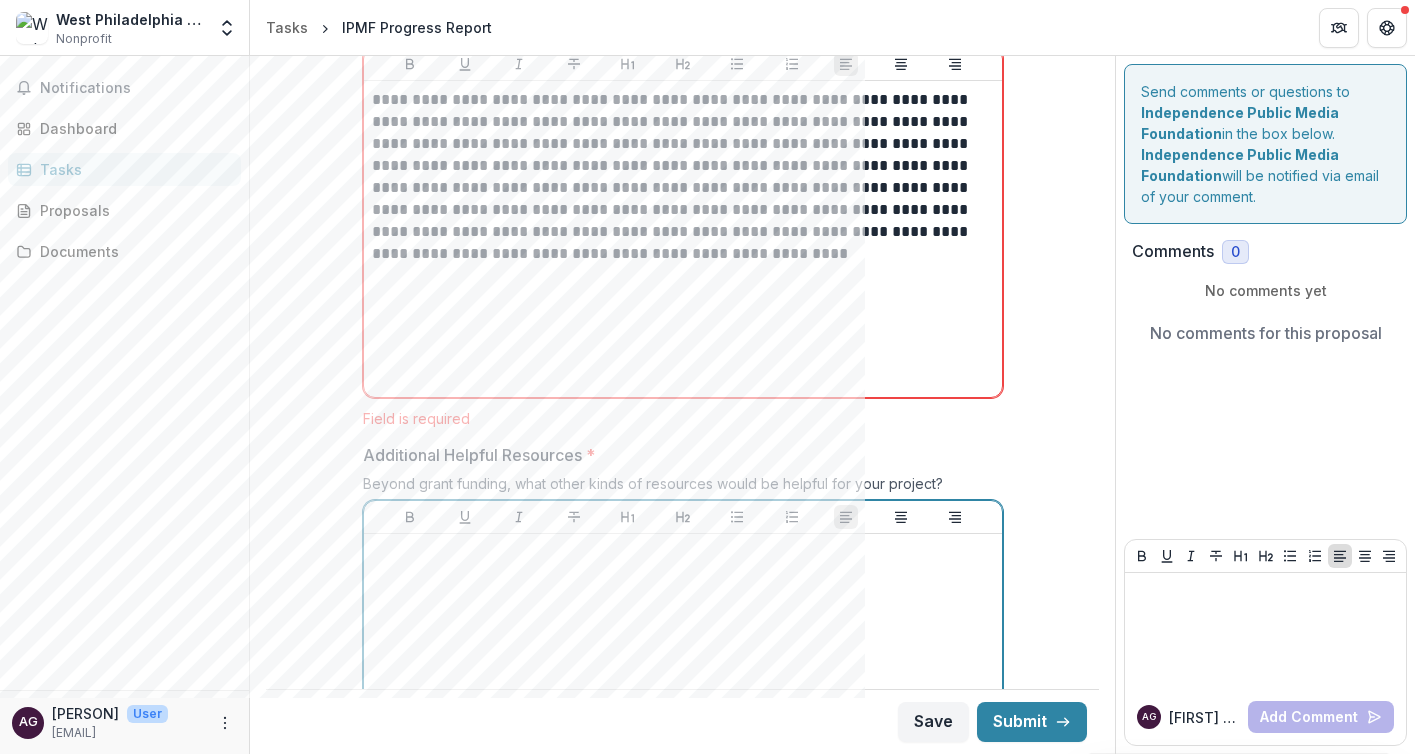 click at bounding box center [683, 553] 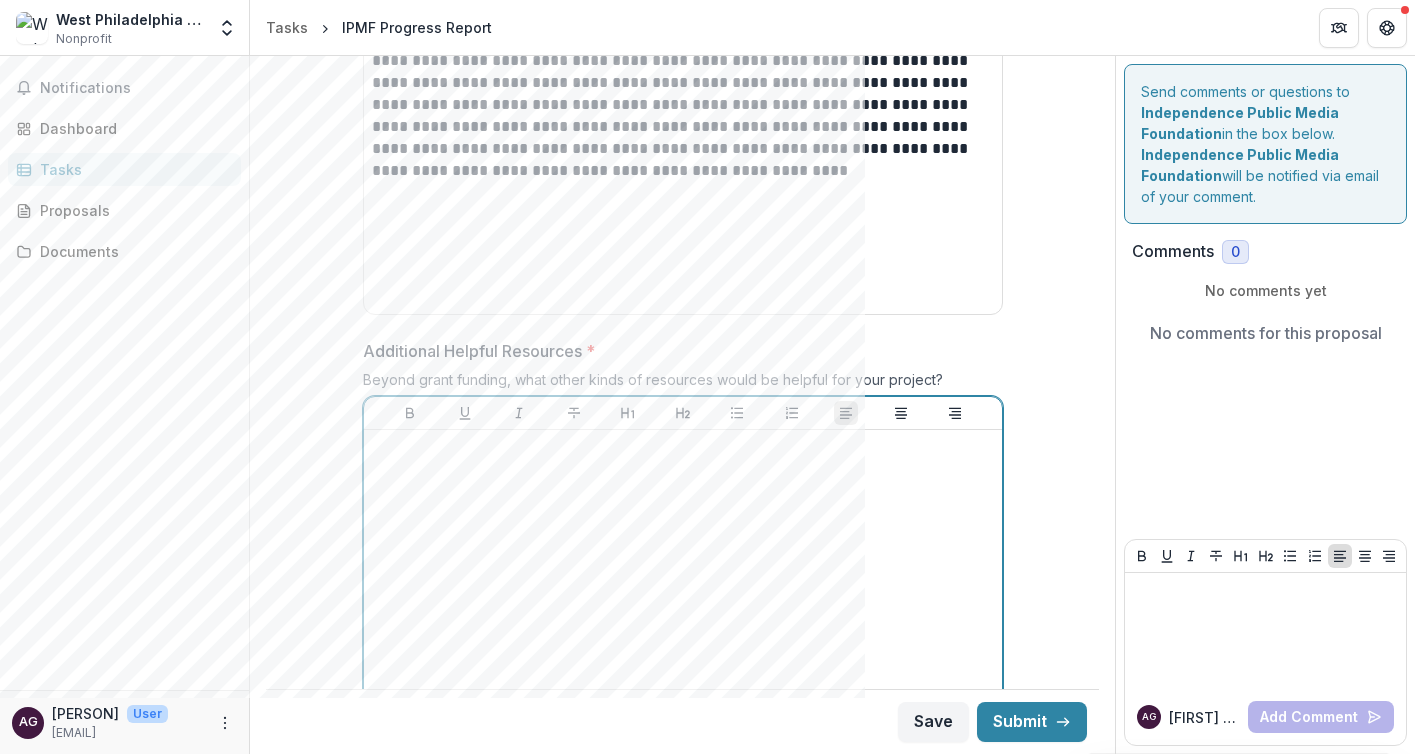 scroll, scrollTop: 2486, scrollLeft: 0, axis: vertical 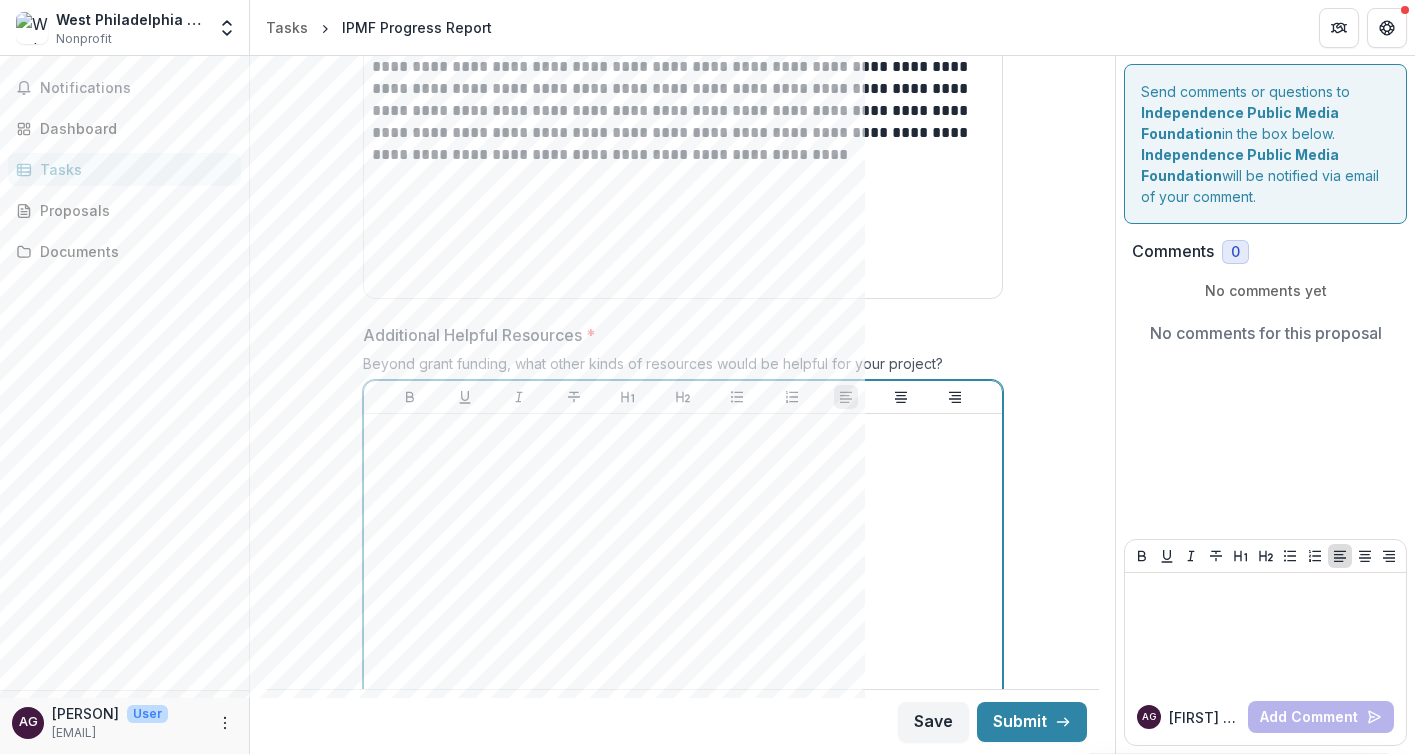 click at bounding box center [683, 572] 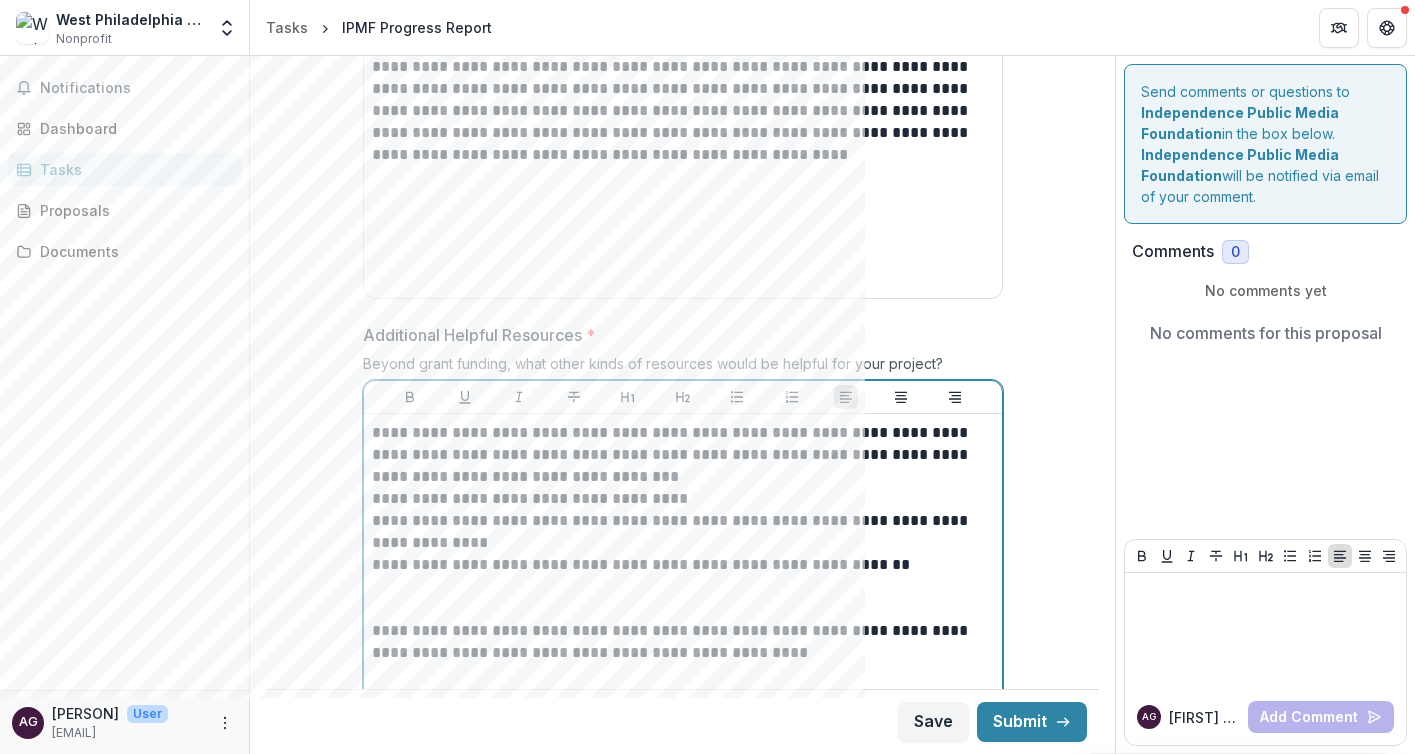 click at bounding box center (683, 598) 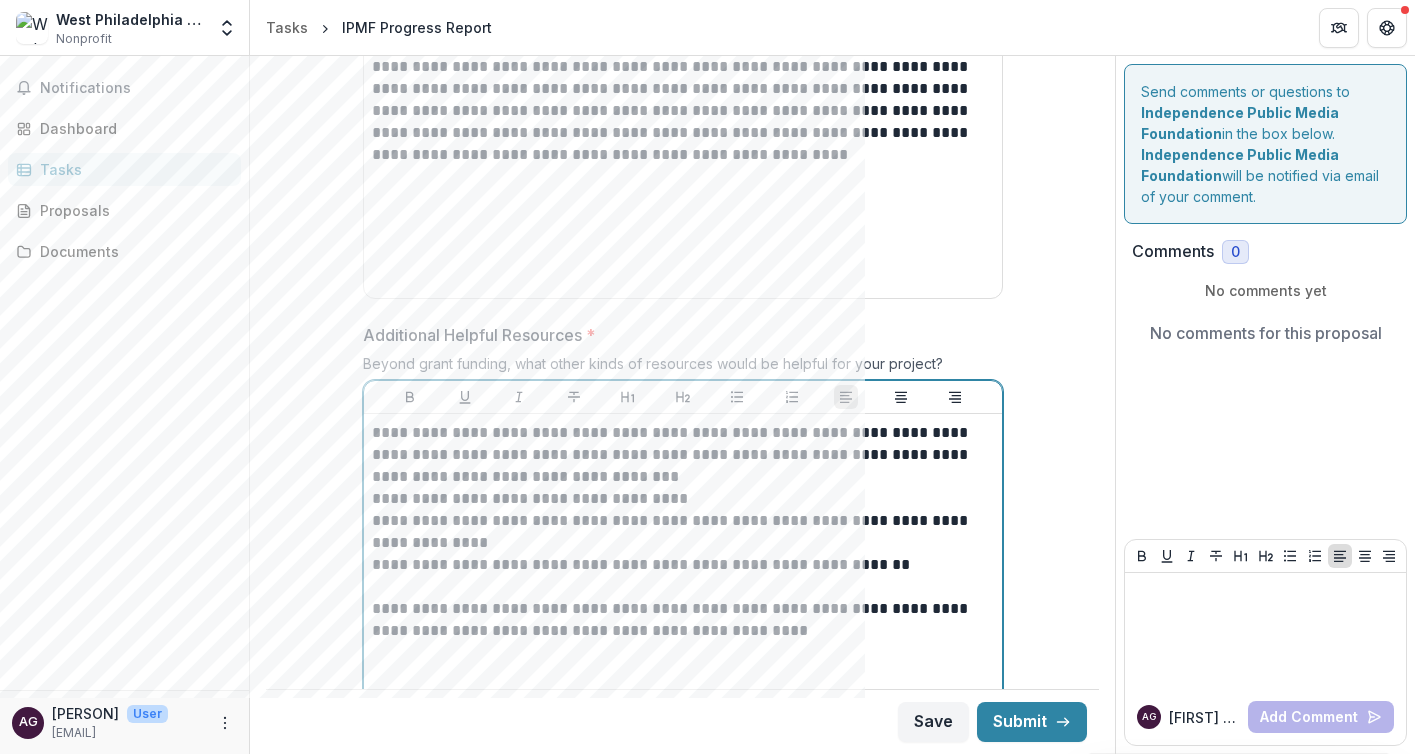 click on "**********" at bounding box center [683, 455] 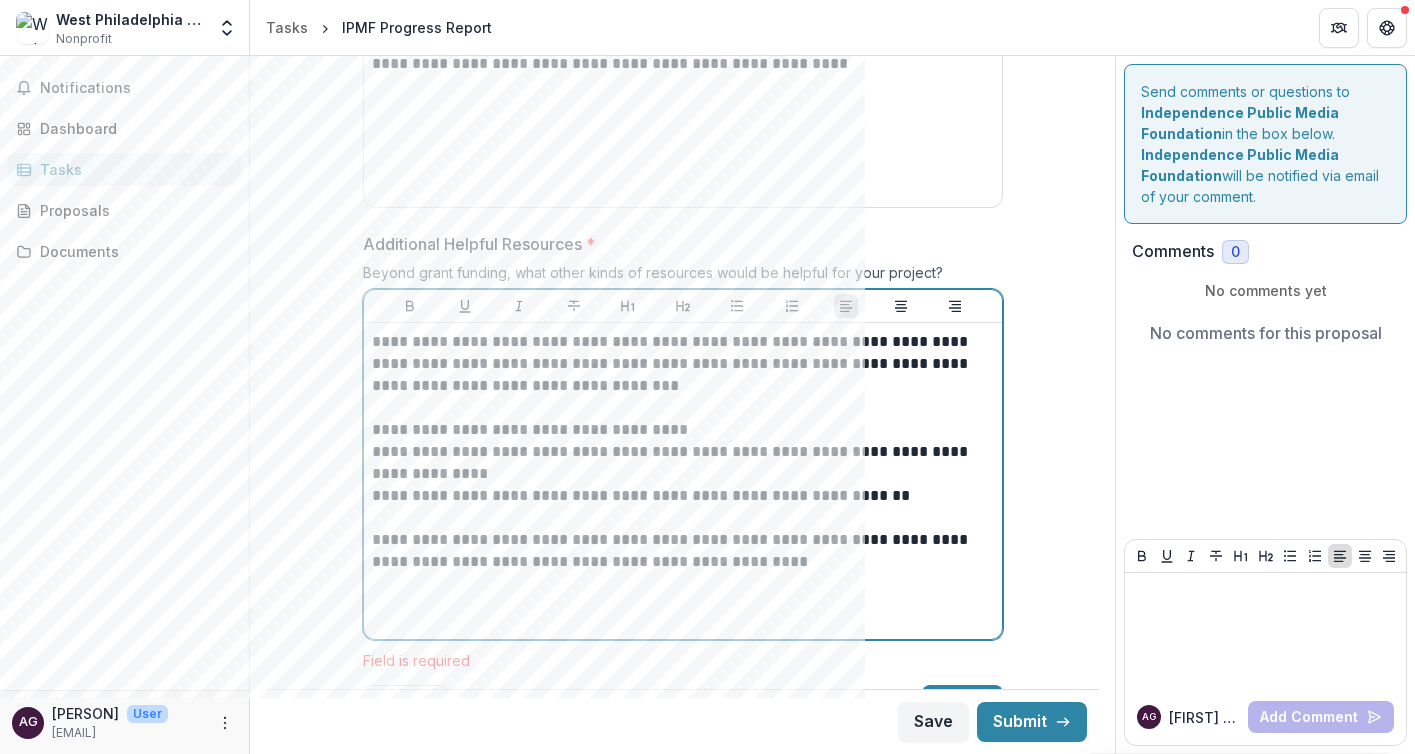 scroll, scrollTop: 2629, scrollLeft: 0, axis: vertical 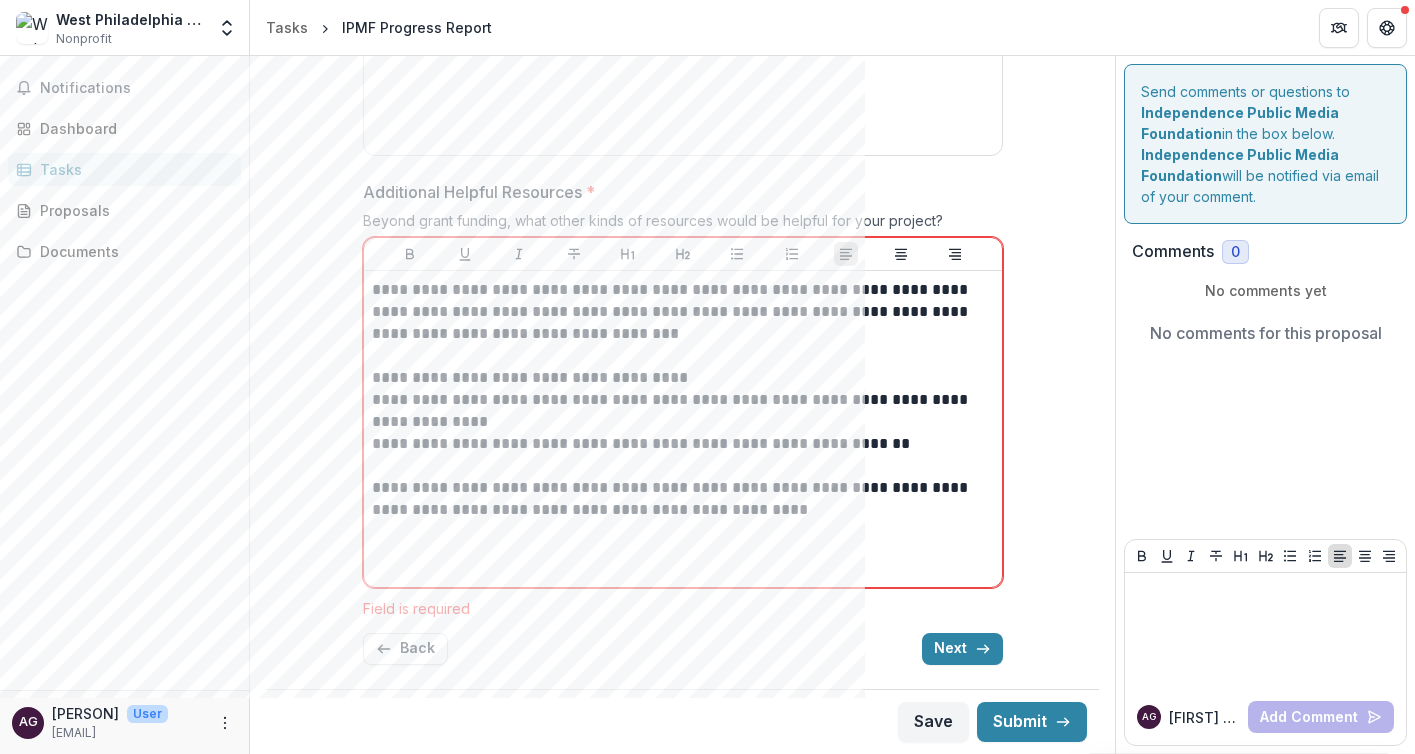 click on "**********" at bounding box center [683, 398] 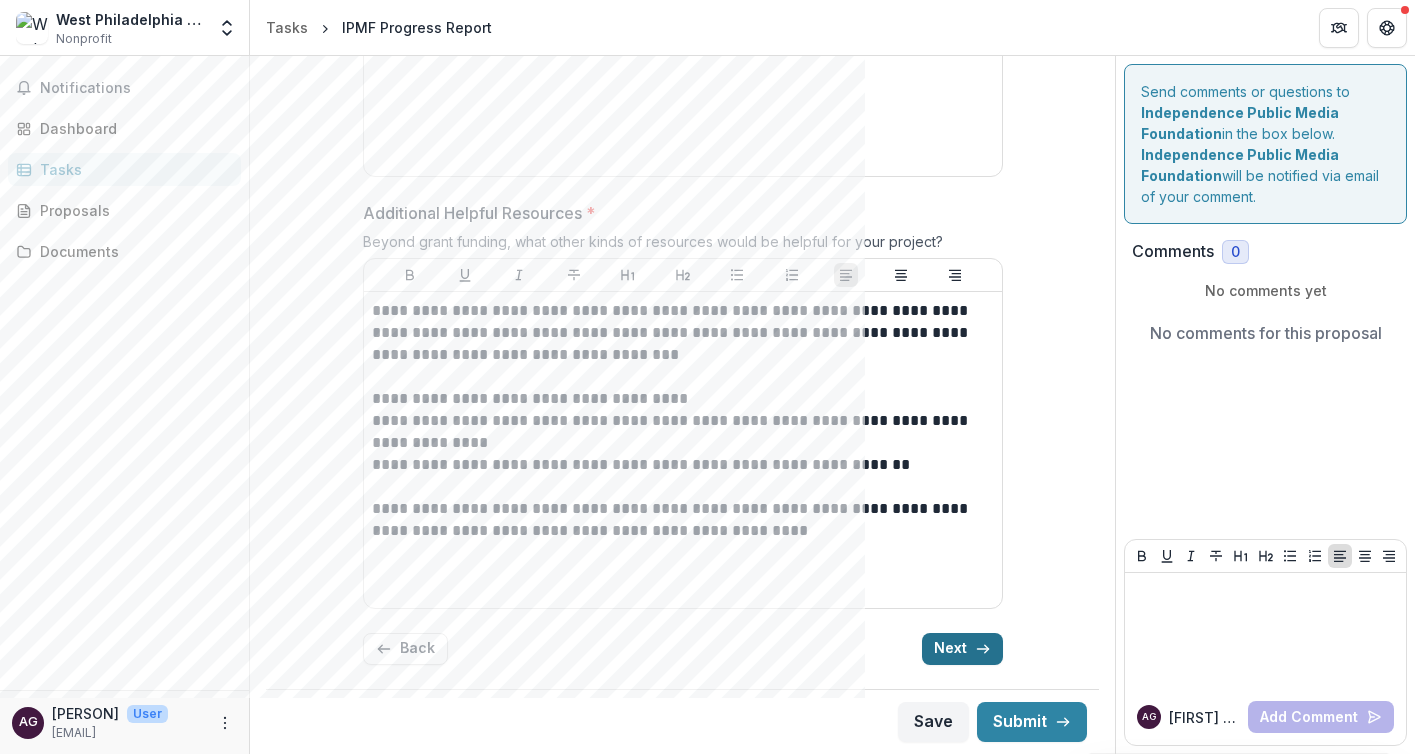click on "Next" at bounding box center (962, 649) 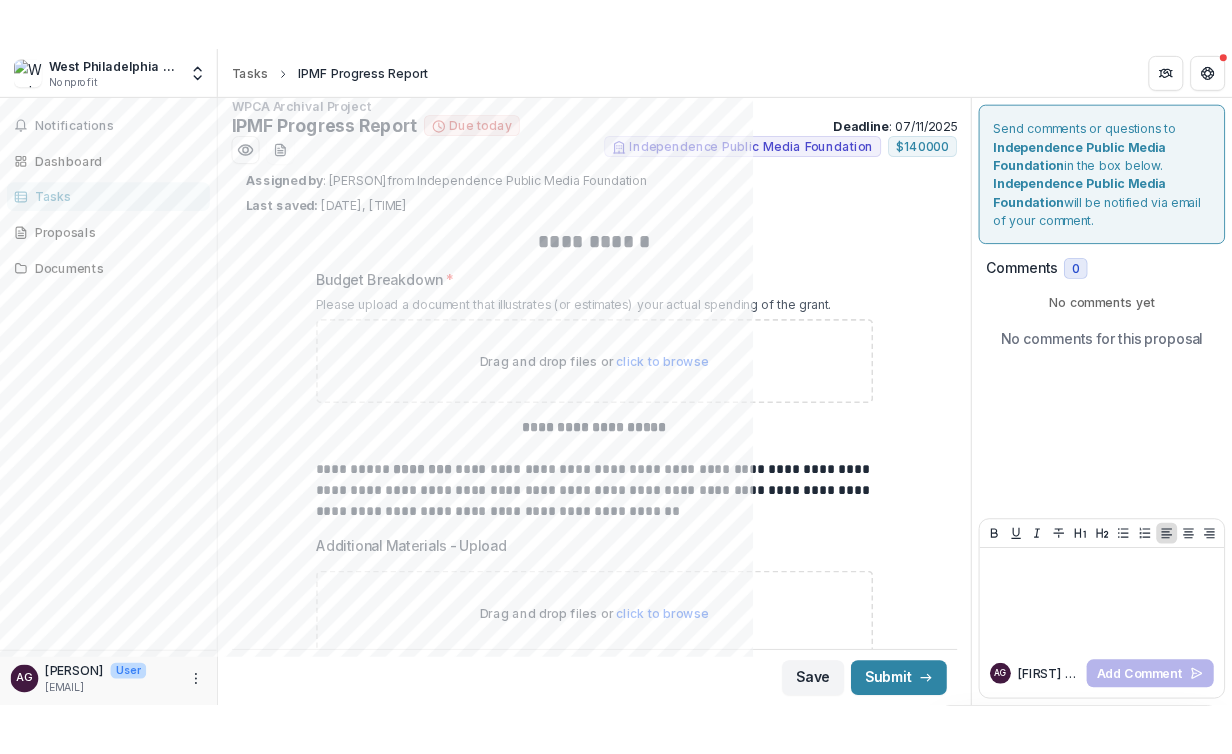 scroll, scrollTop: 22, scrollLeft: 0, axis: vertical 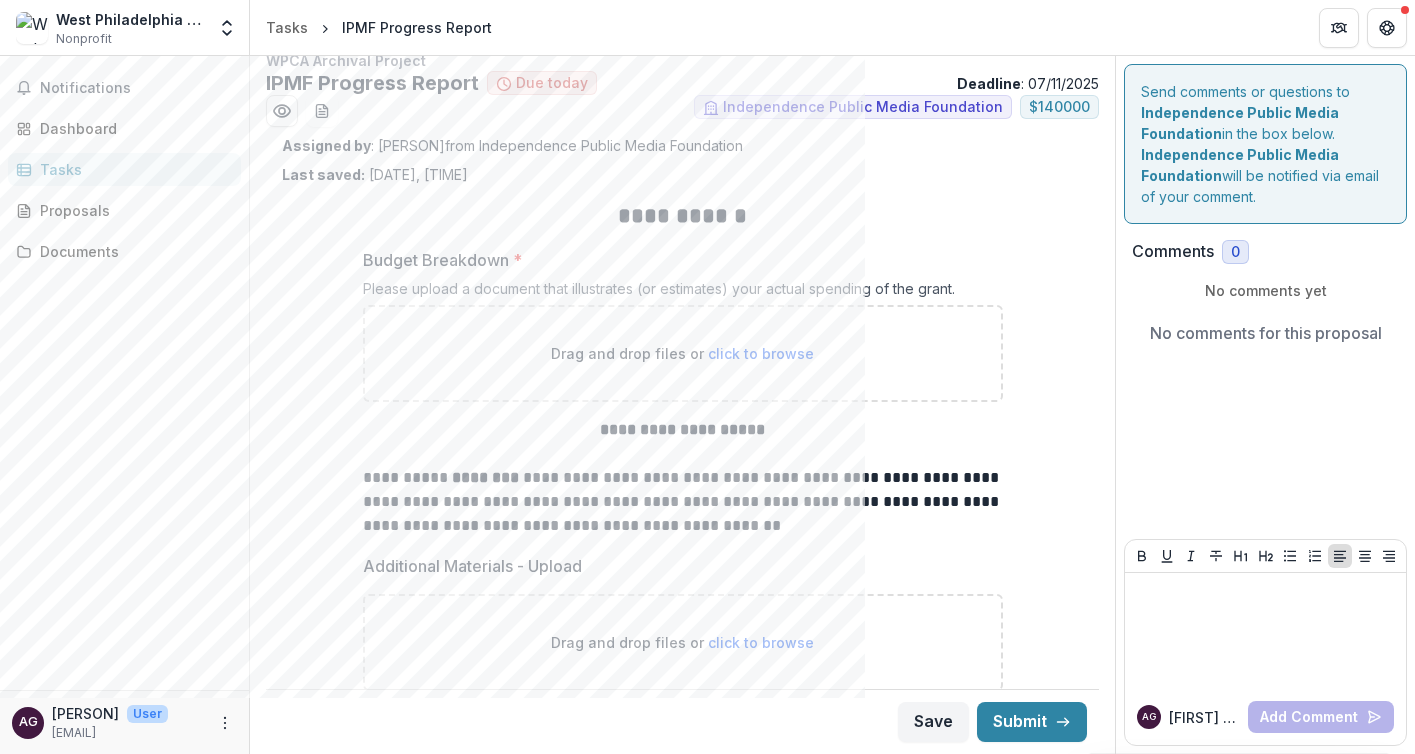 click on "click to browse" at bounding box center [761, 353] 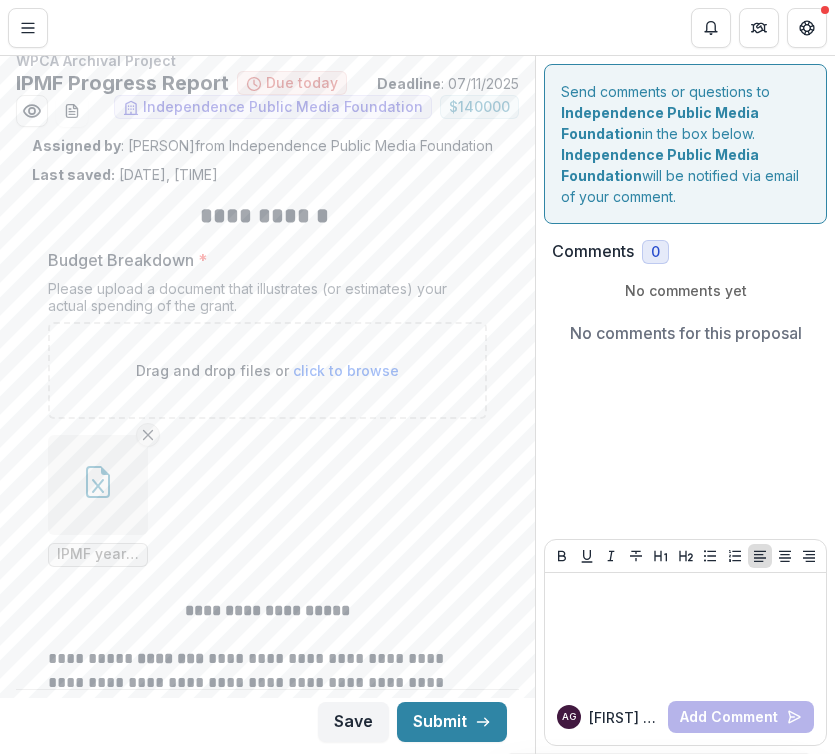 click 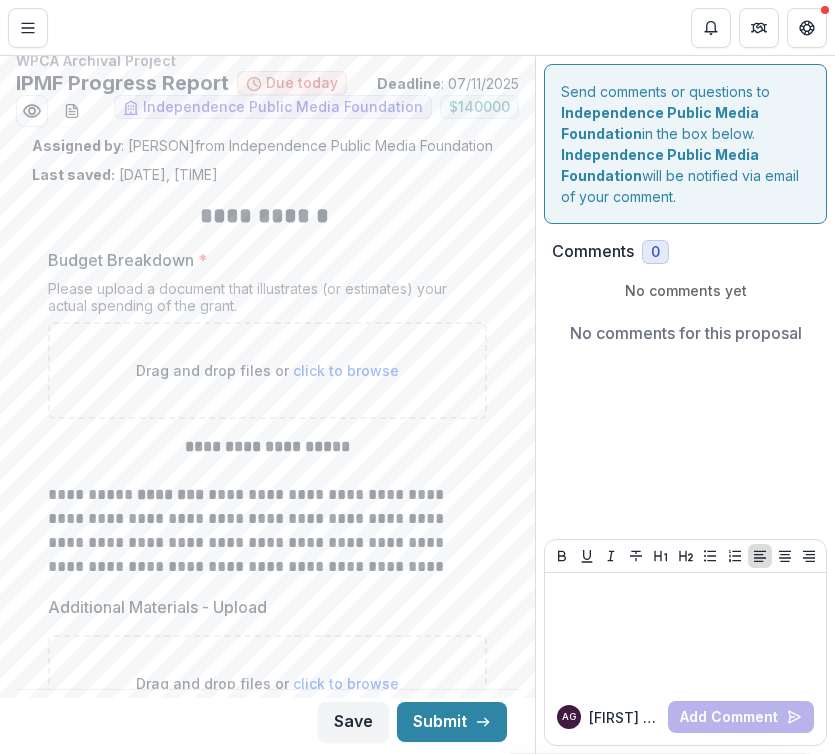 click on "click to browse" at bounding box center [346, 370] 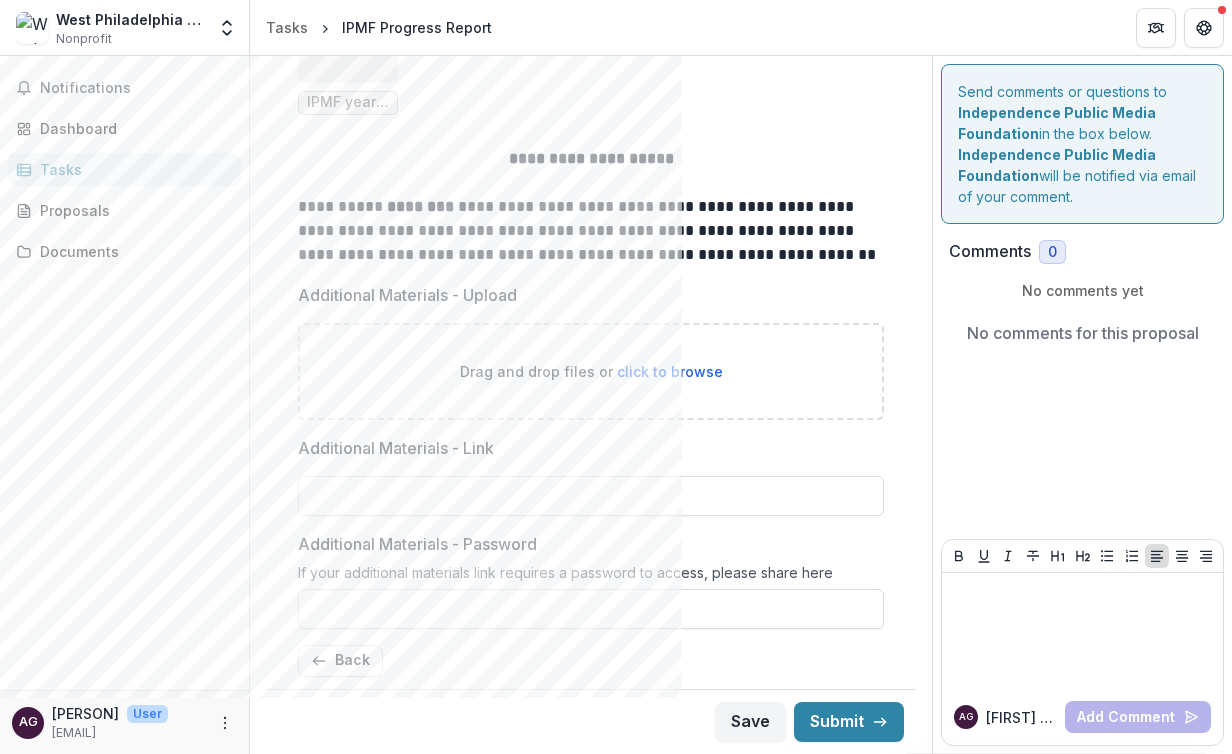 scroll, scrollTop: 486, scrollLeft: 0, axis: vertical 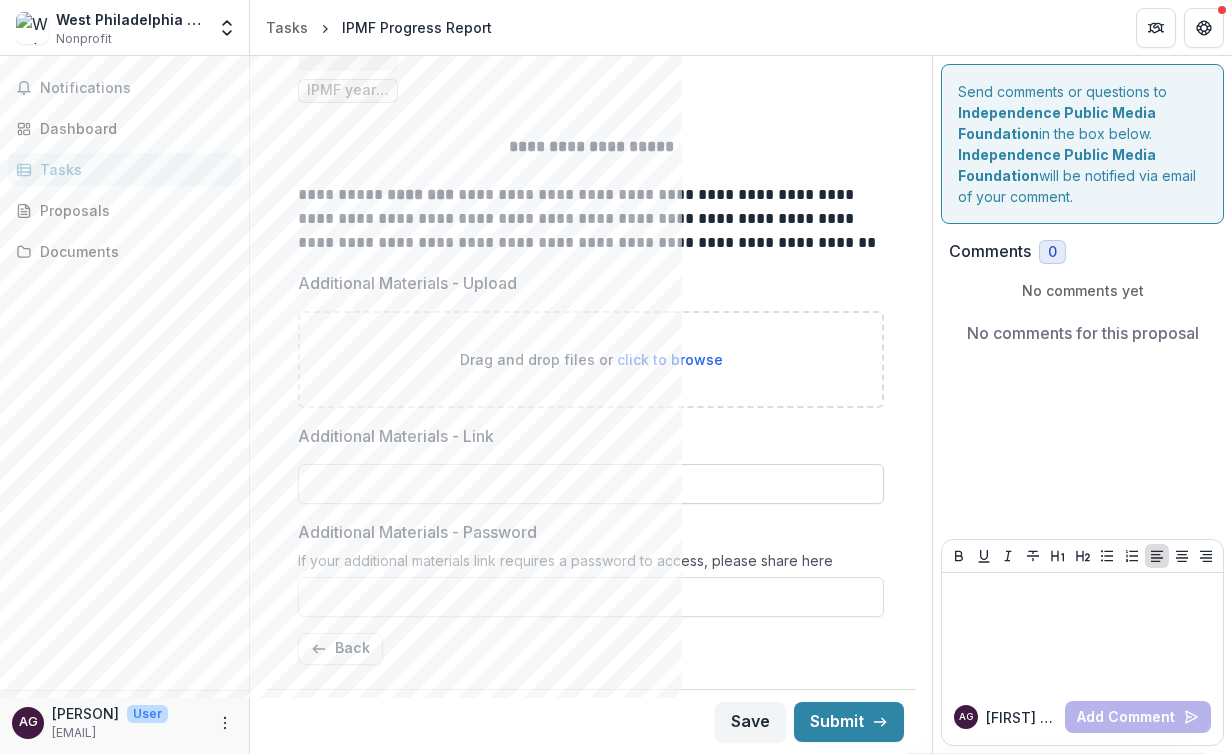 click on "Additional Materials - Link" at bounding box center [591, 484] 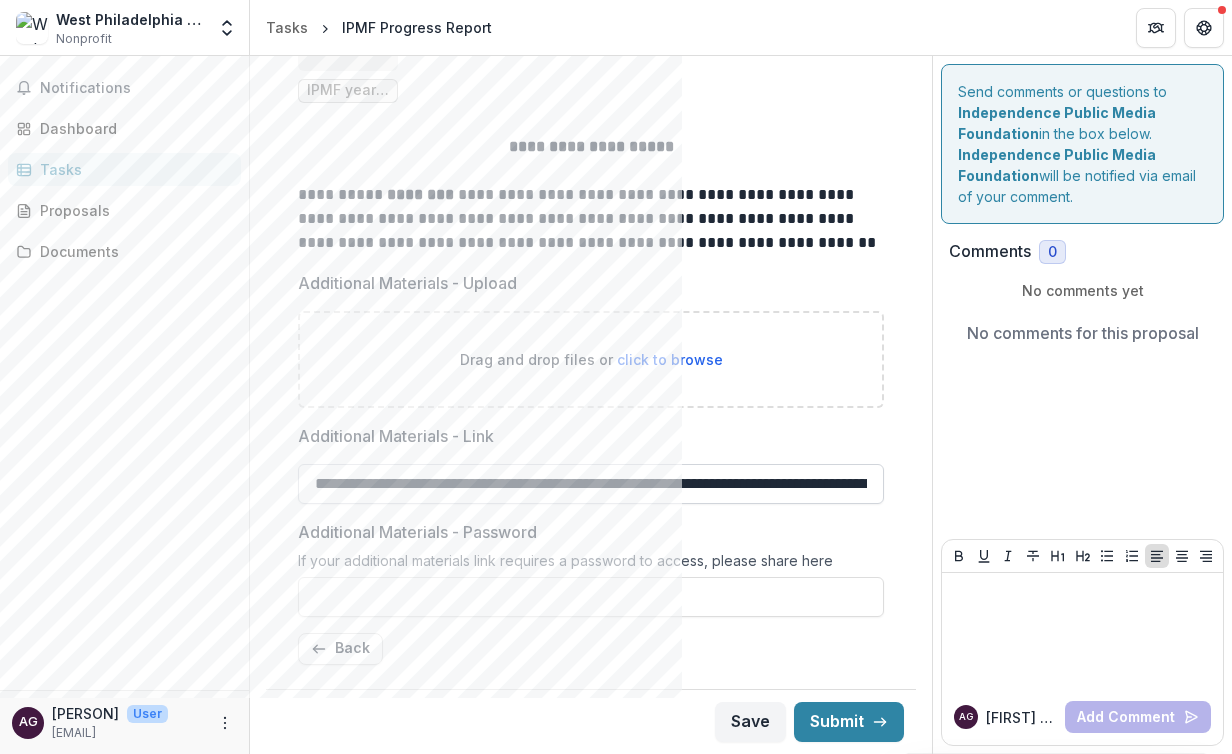 scroll, scrollTop: 0, scrollLeft: 1225, axis: horizontal 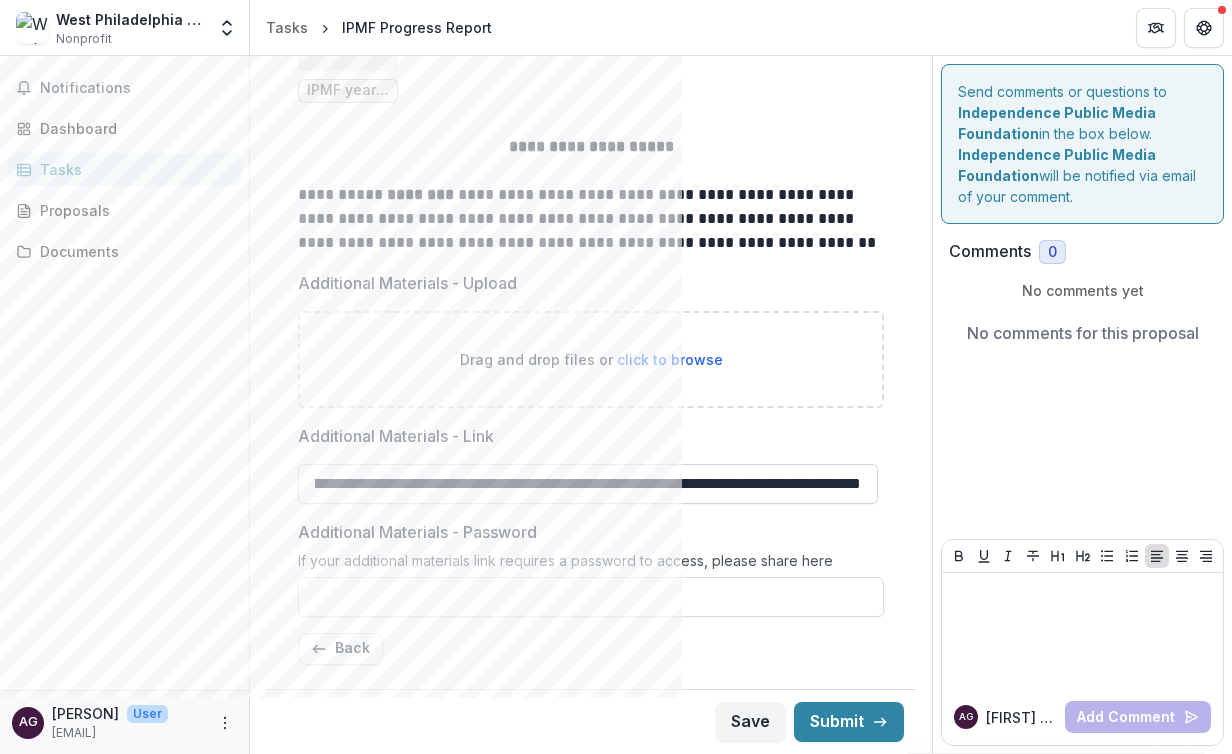 type on "**********" 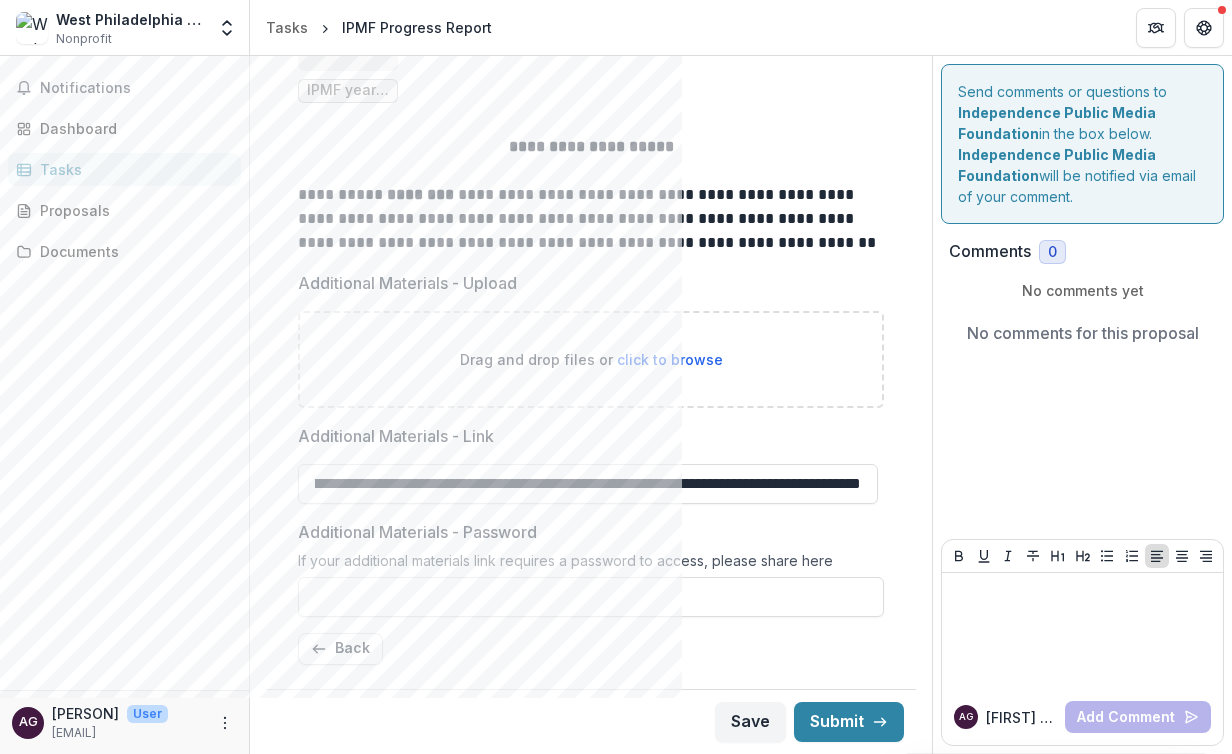 scroll, scrollTop: 0, scrollLeft: 0, axis: both 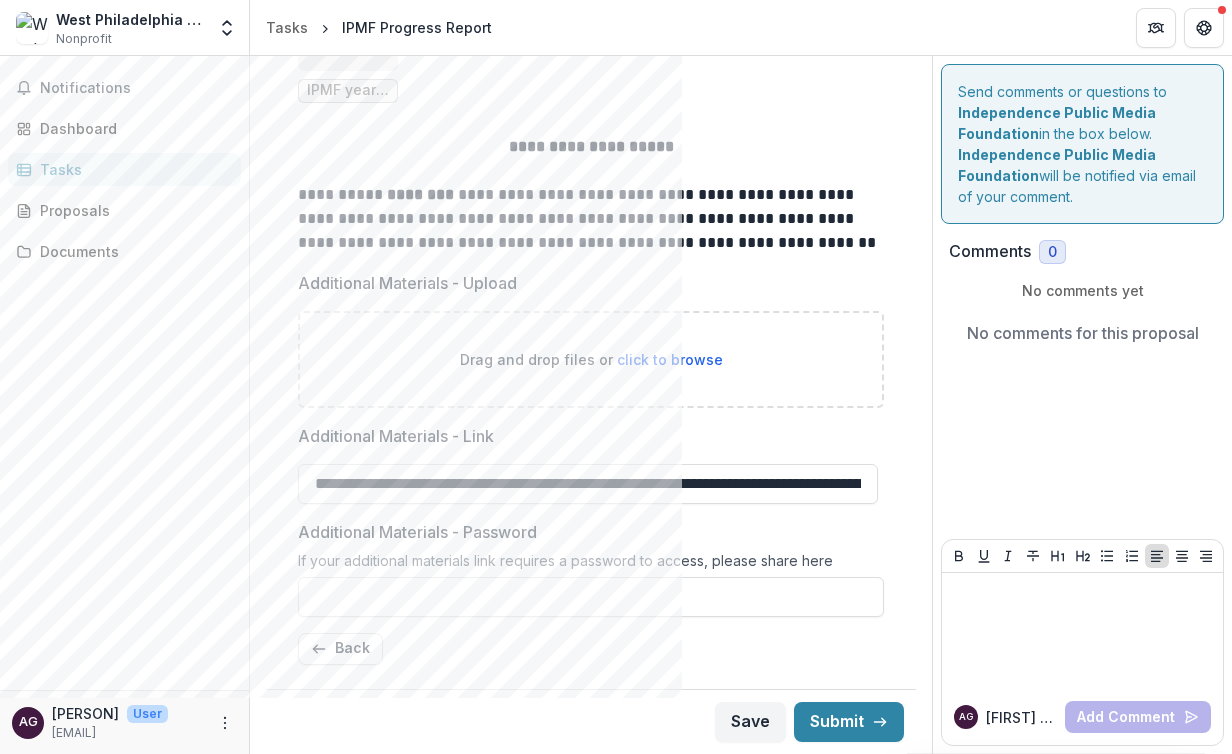 drag, startPoint x: 861, startPoint y: 489, endPoint x: 181, endPoint y: 467, distance: 680.3558 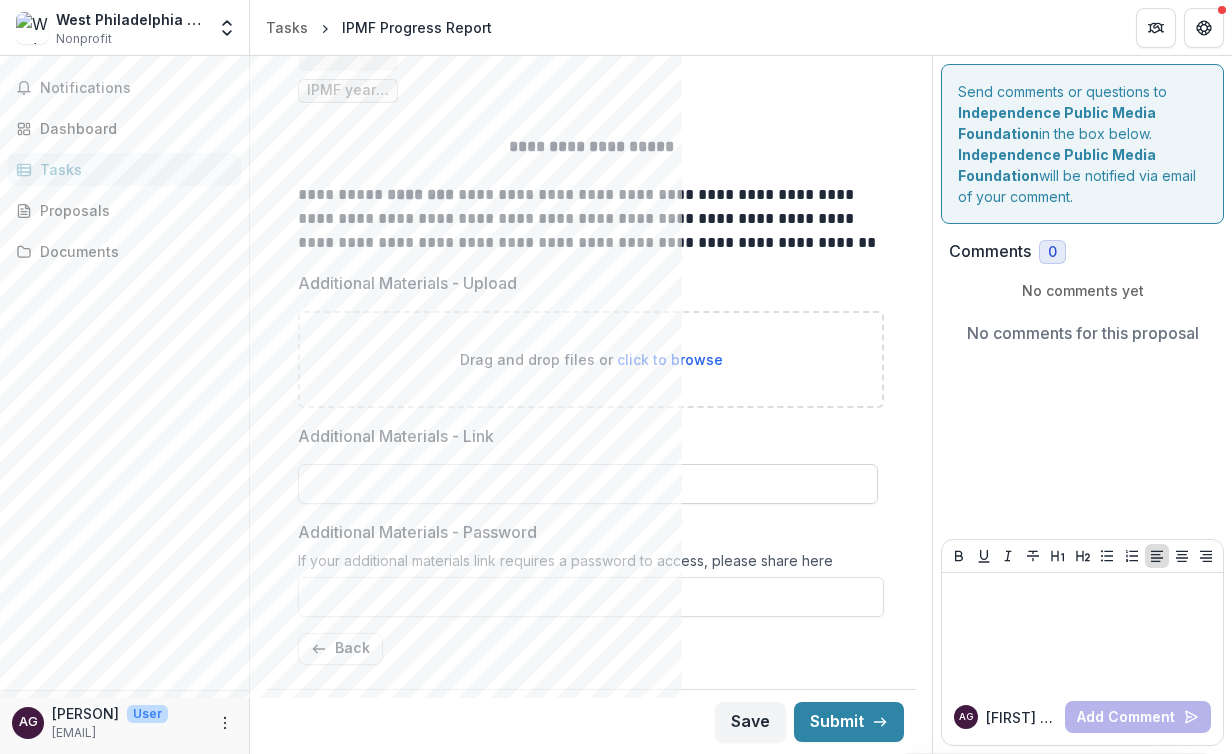 click on "Additional Materials - Link" at bounding box center [588, 484] 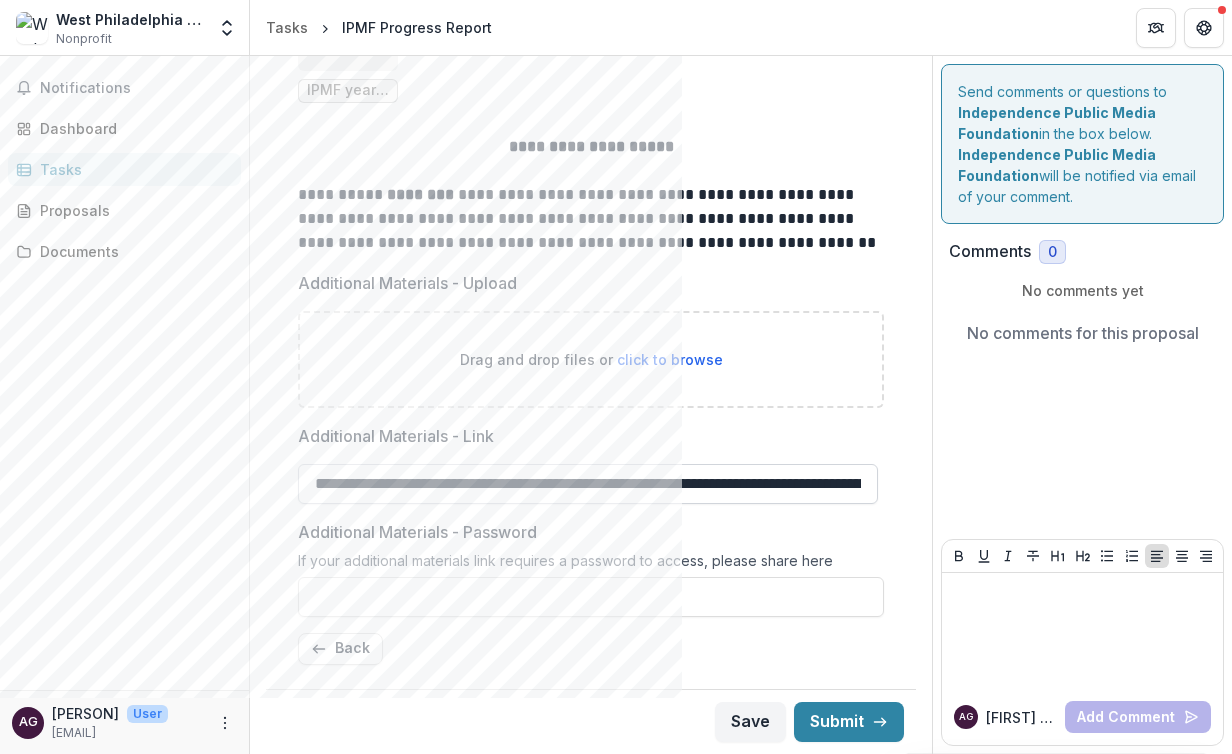 scroll, scrollTop: 0, scrollLeft: 315, axis: horizontal 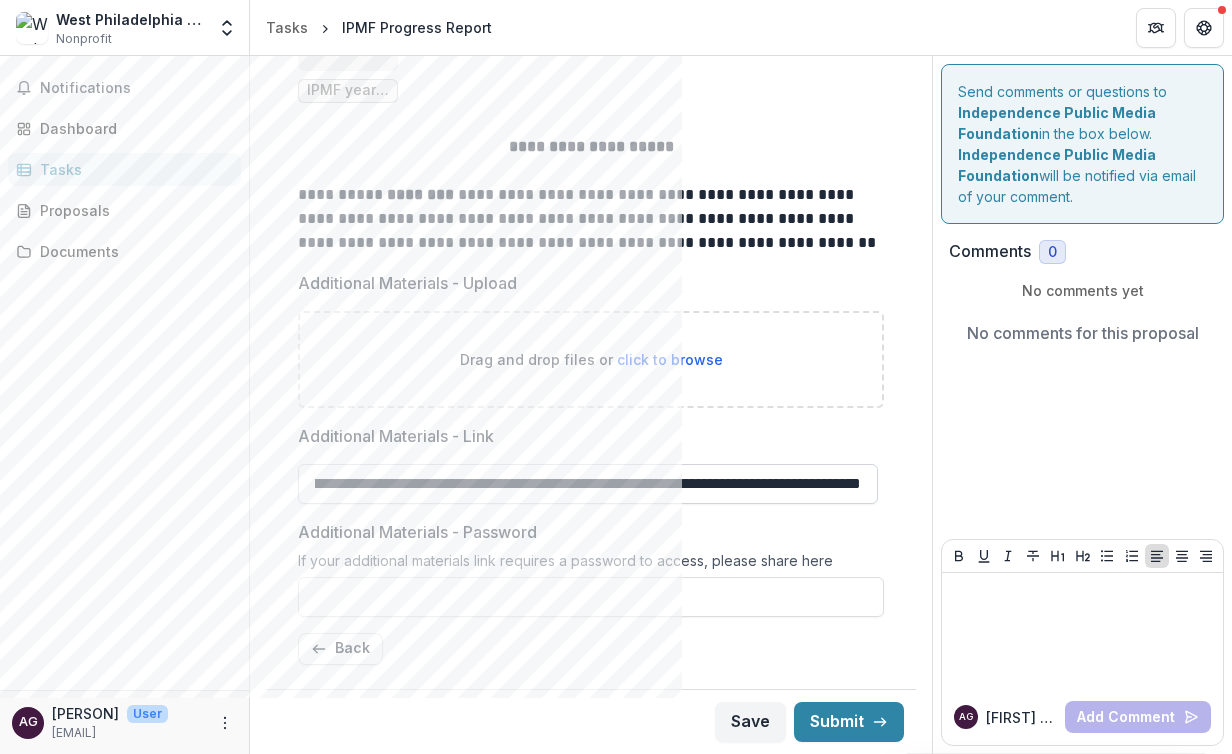 type on "**********" 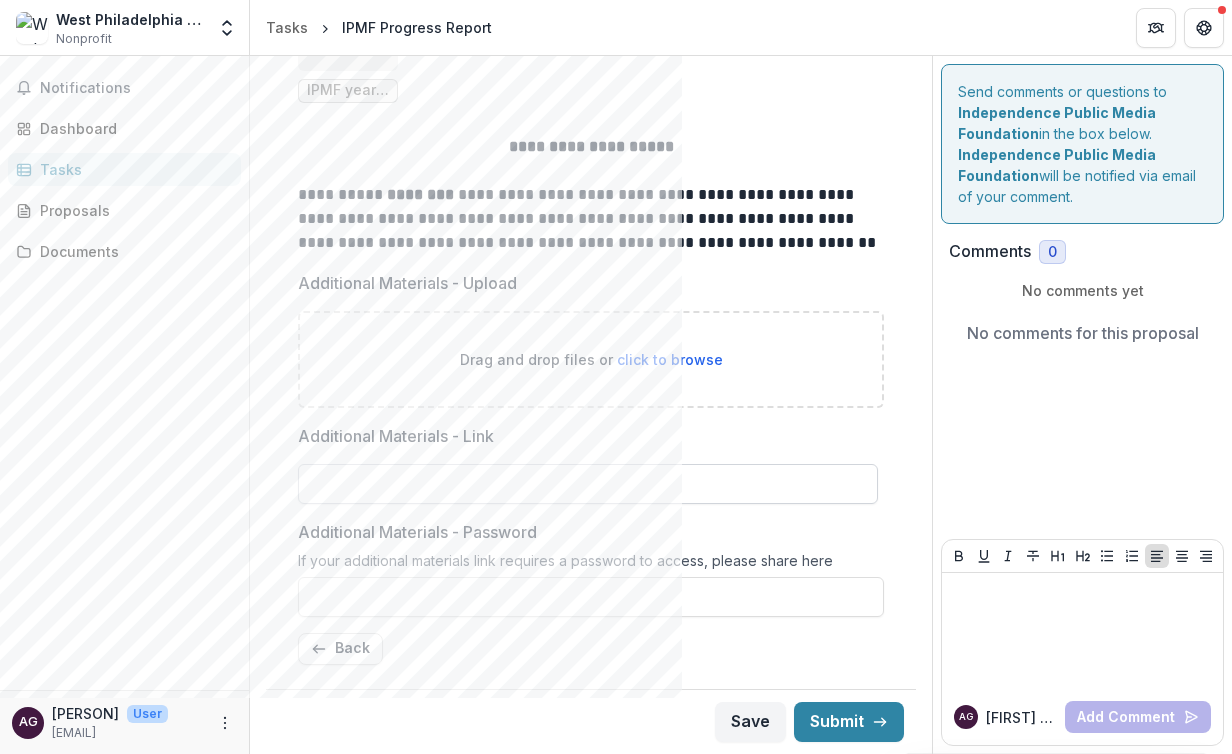 scroll, scrollTop: 0, scrollLeft: 0, axis: both 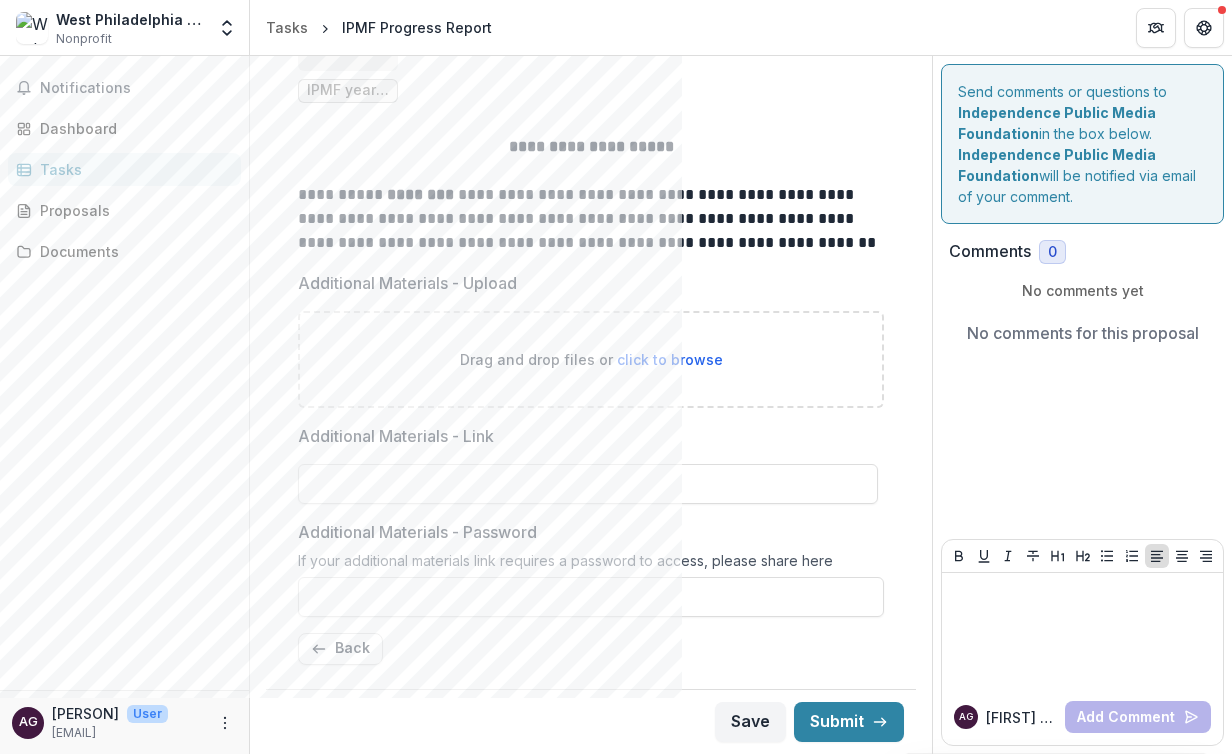 type 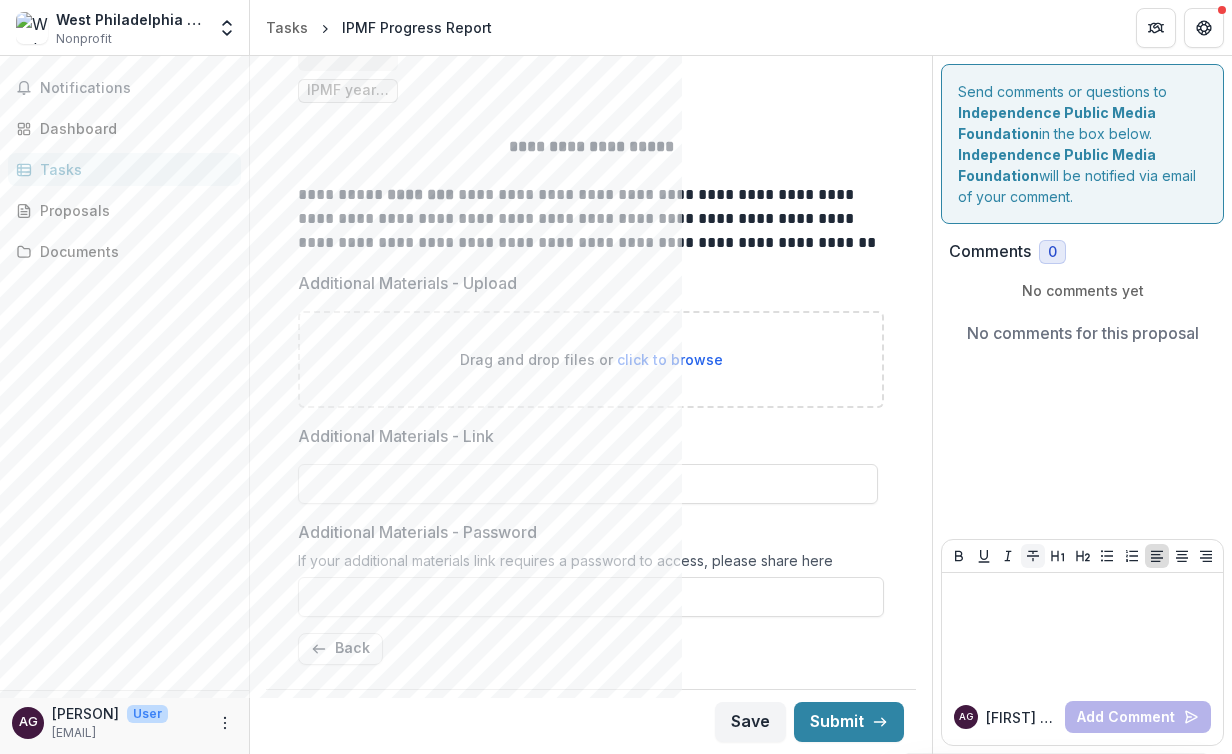 type on "**********" 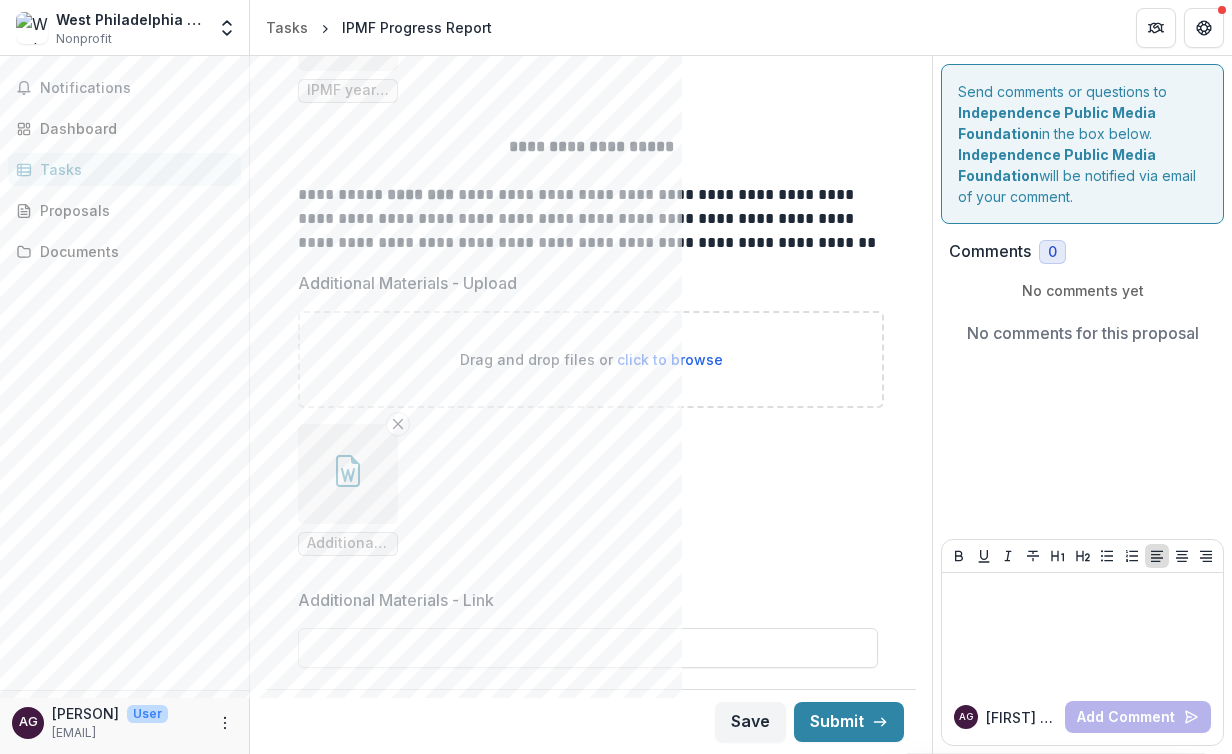 click on "Additional Resources Links_IPMF.docx" at bounding box center [591, 490] 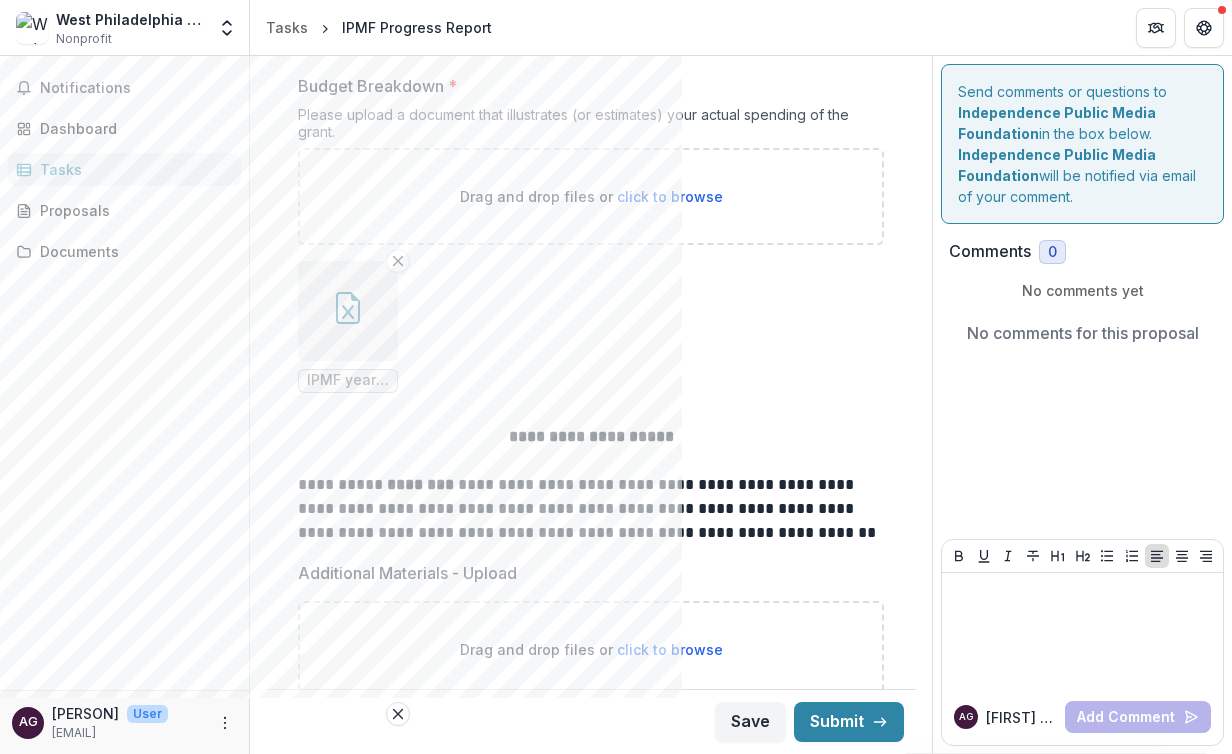 scroll, scrollTop: 650, scrollLeft: 0, axis: vertical 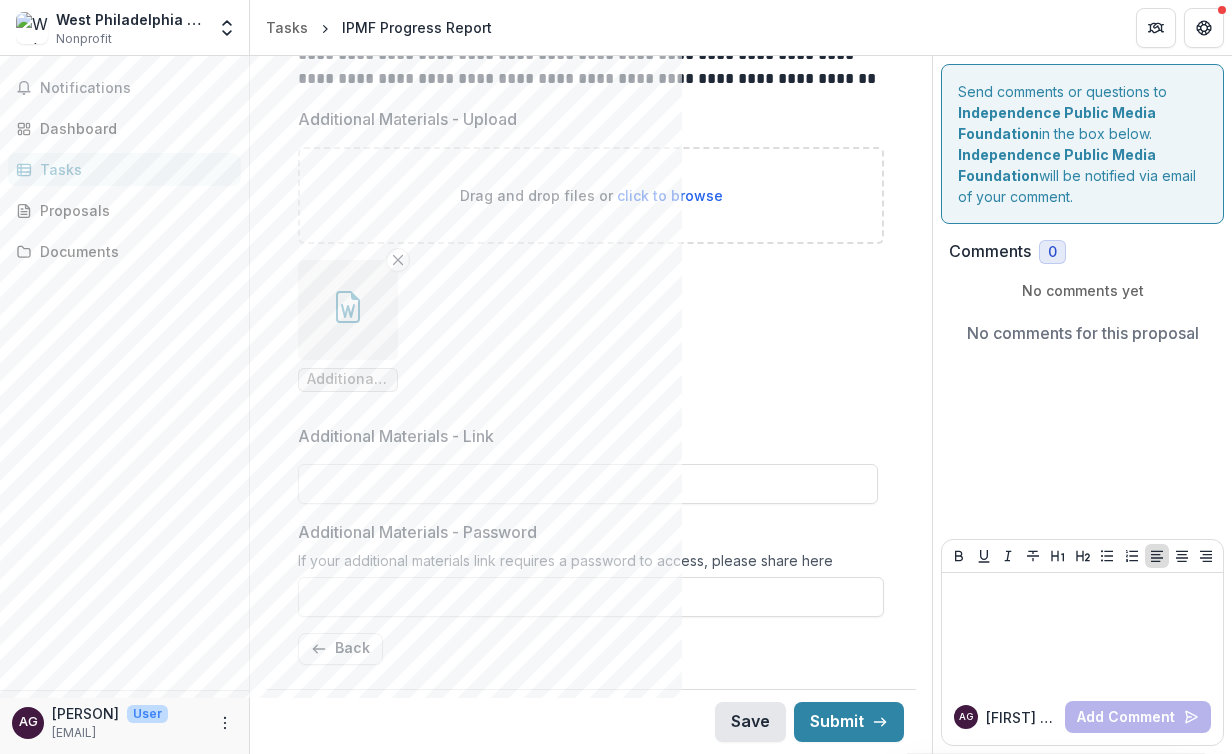 click on "Save" at bounding box center (750, 722) 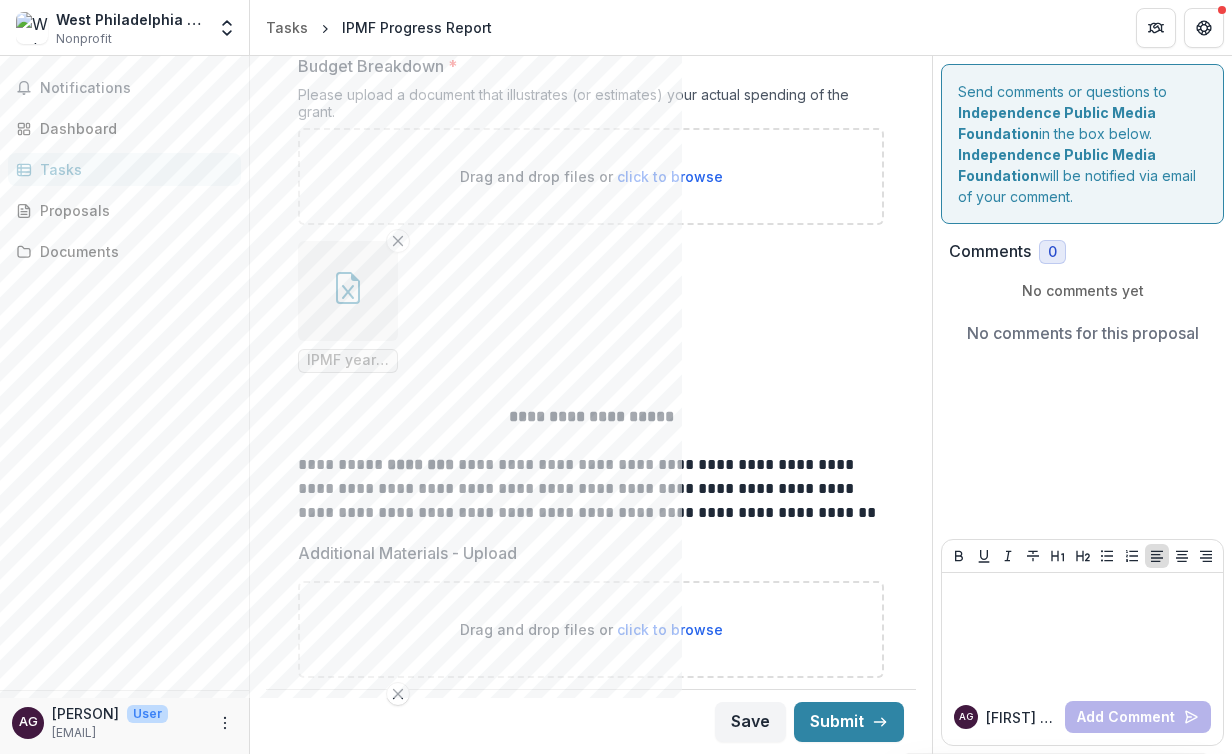scroll, scrollTop: 0, scrollLeft: 0, axis: both 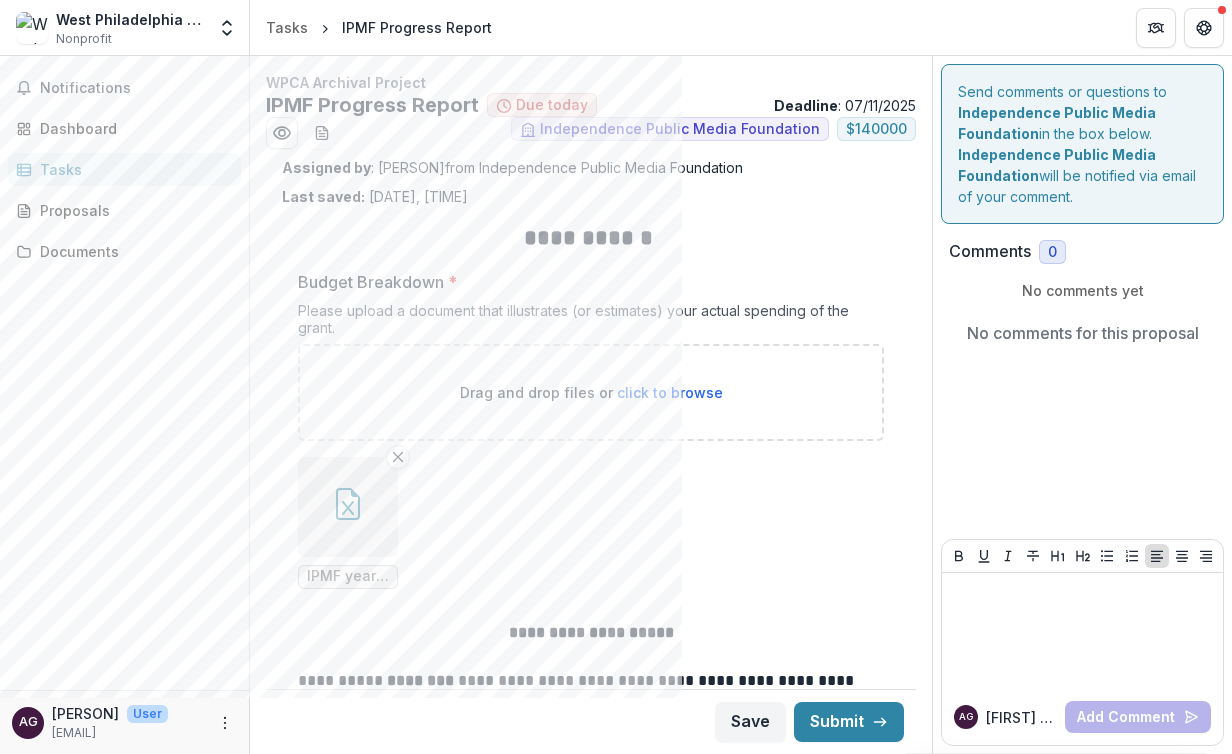 click on "IPMF Progress Report" at bounding box center [417, 27] 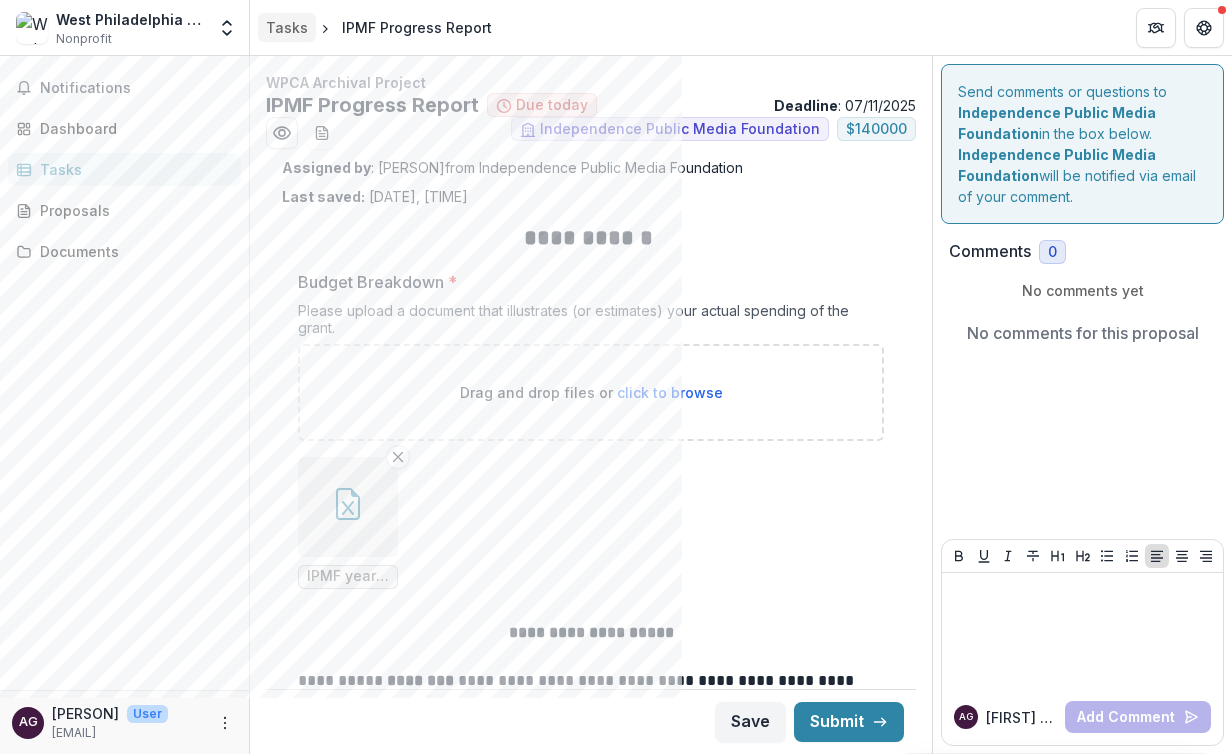 click on "Tasks" at bounding box center [287, 27] 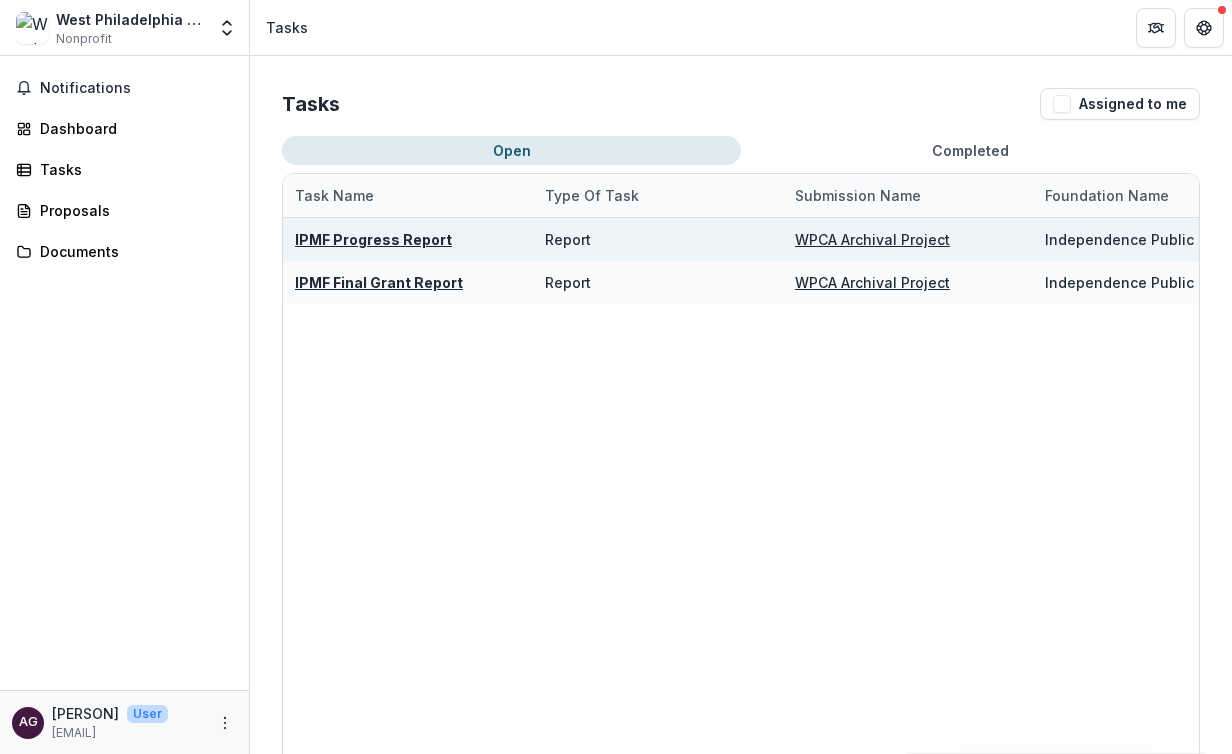click on "IPMF Progress Report" at bounding box center [408, 239] 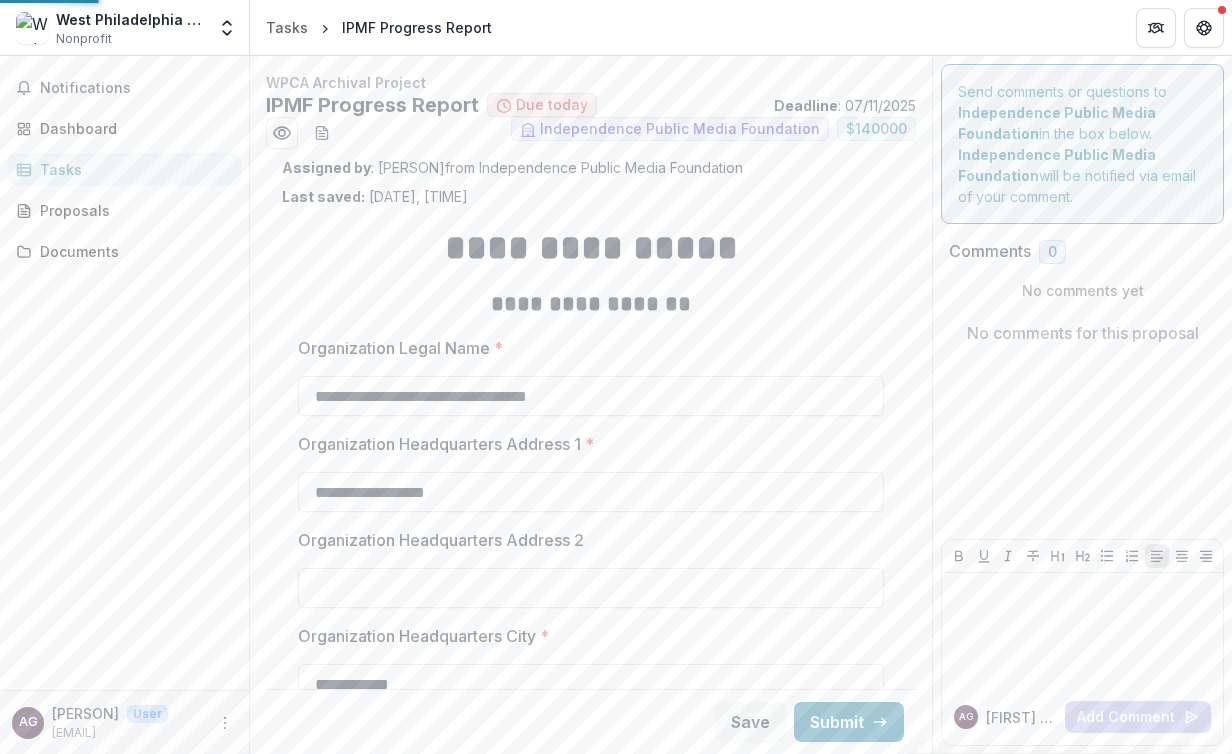type on "********" 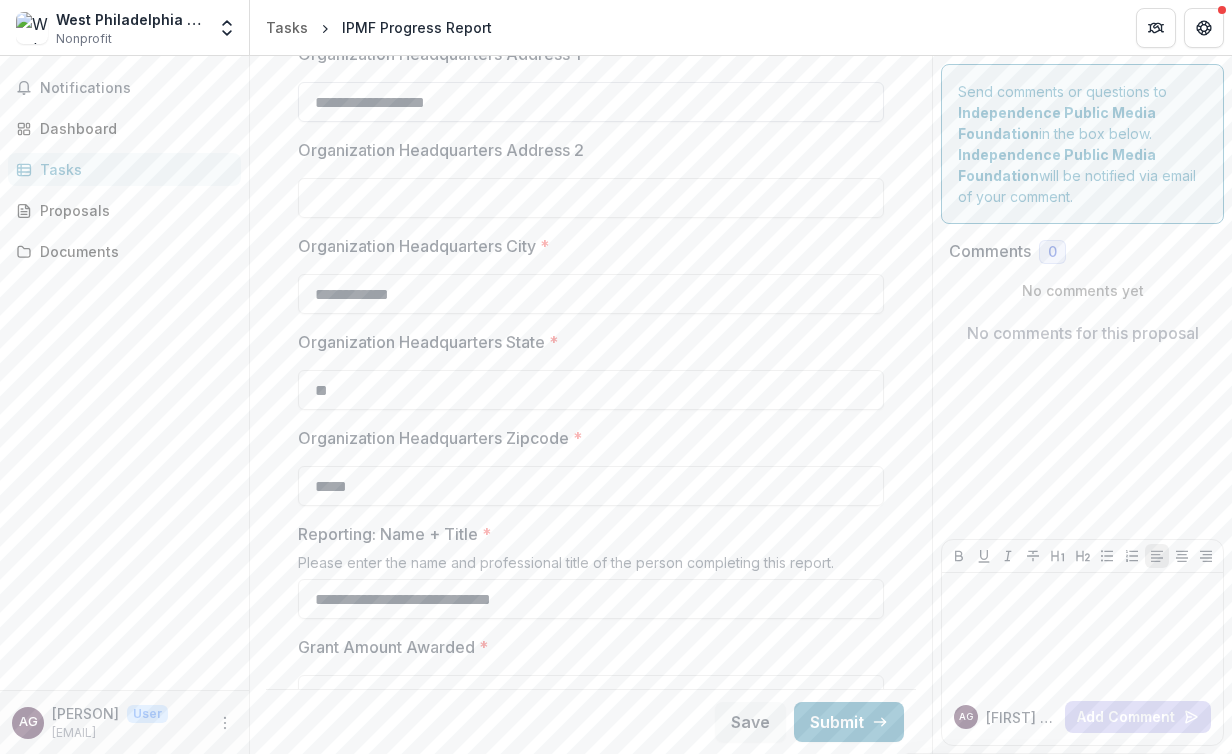 scroll, scrollTop: 389, scrollLeft: 0, axis: vertical 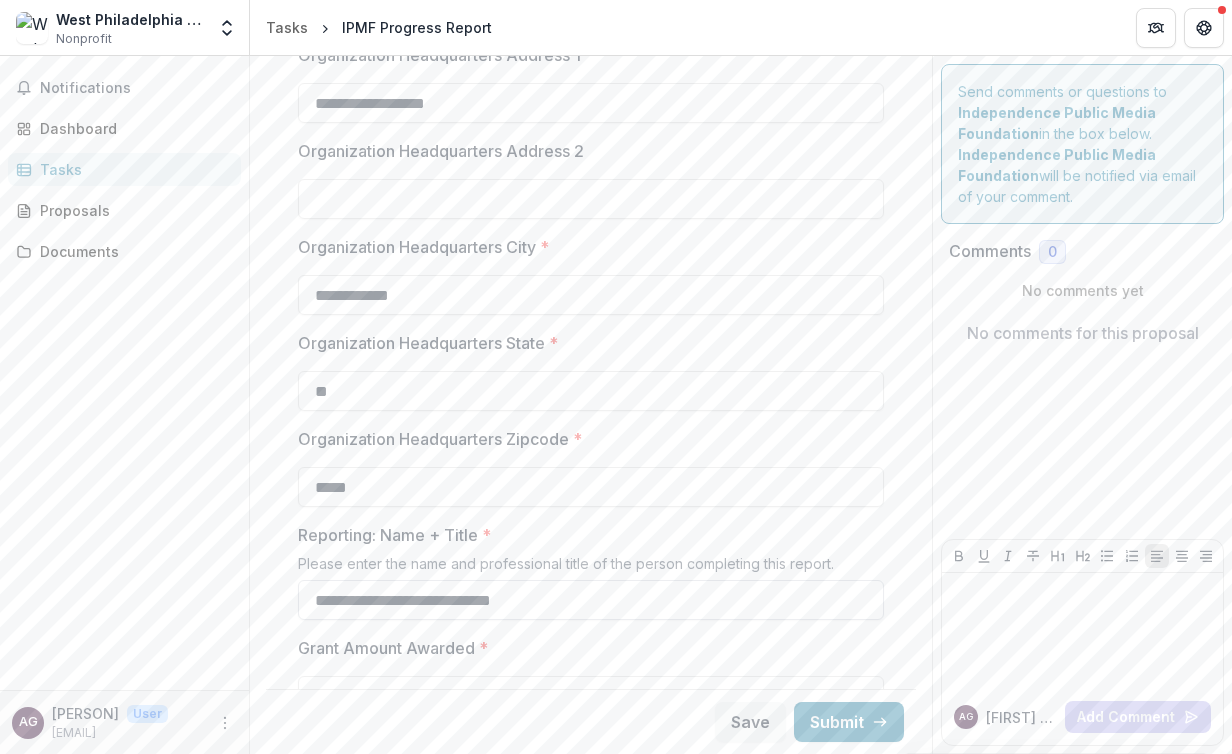 click on "**********" at bounding box center [591, 600] 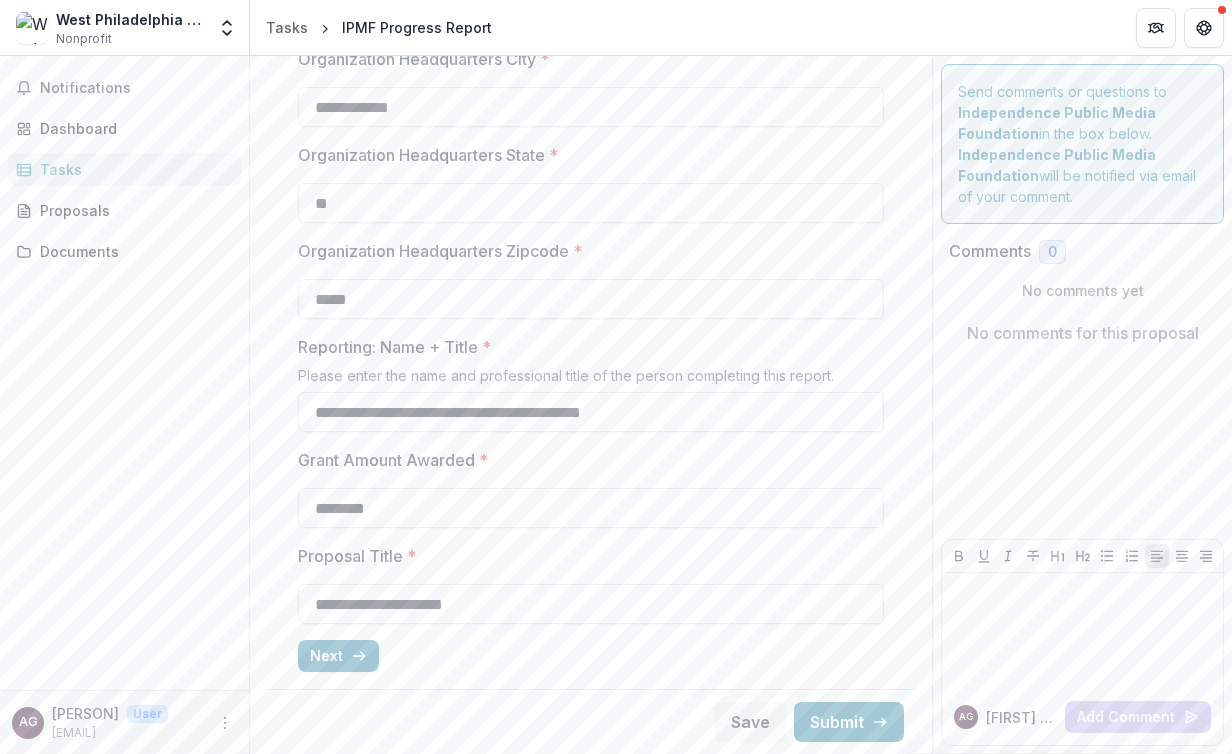 scroll, scrollTop: 584, scrollLeft: 0, axis: vertical 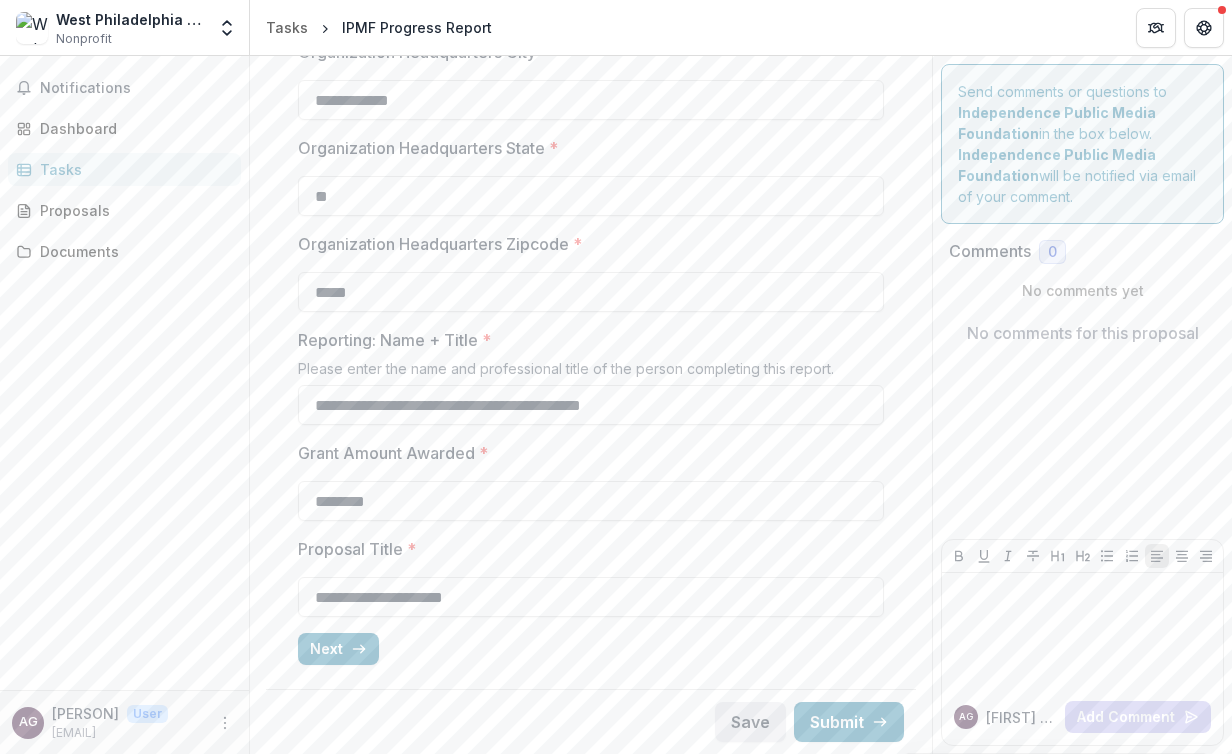 type on "**********" 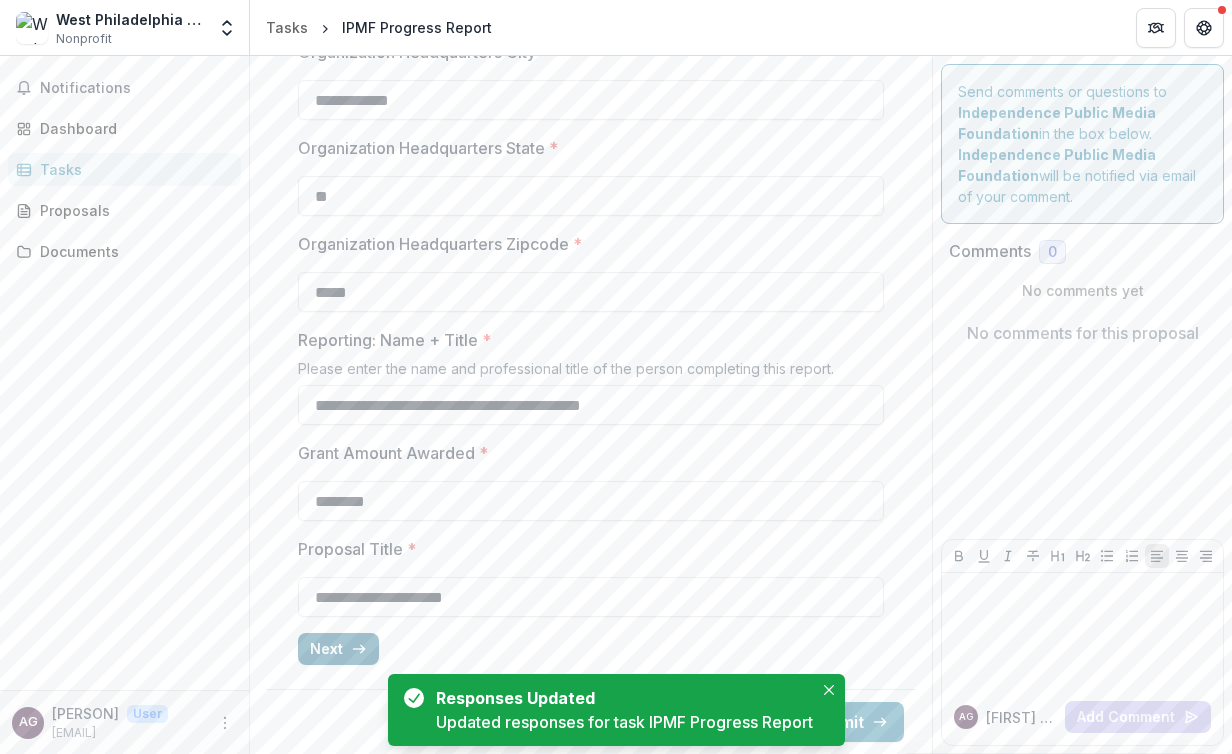 click on "Next" at bounding box center (338, 649) 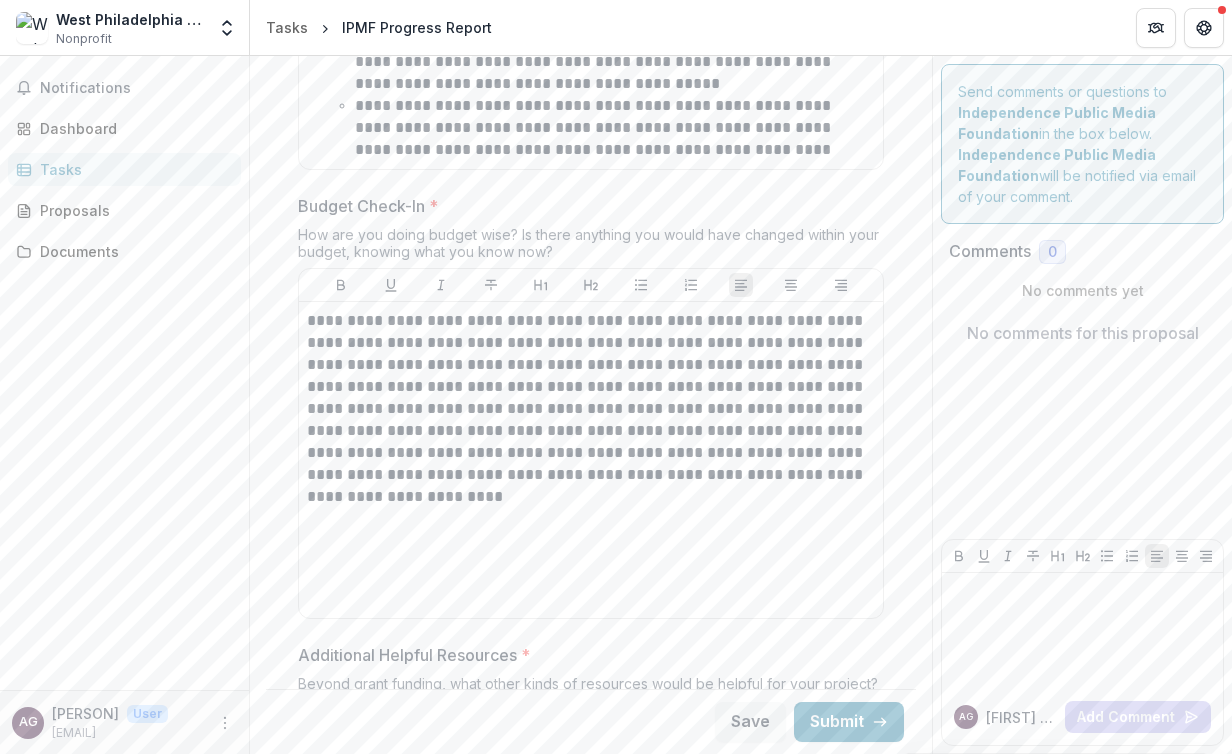 scroll, scrollTop: 2232, scrollLeft: 0, axis: vertical 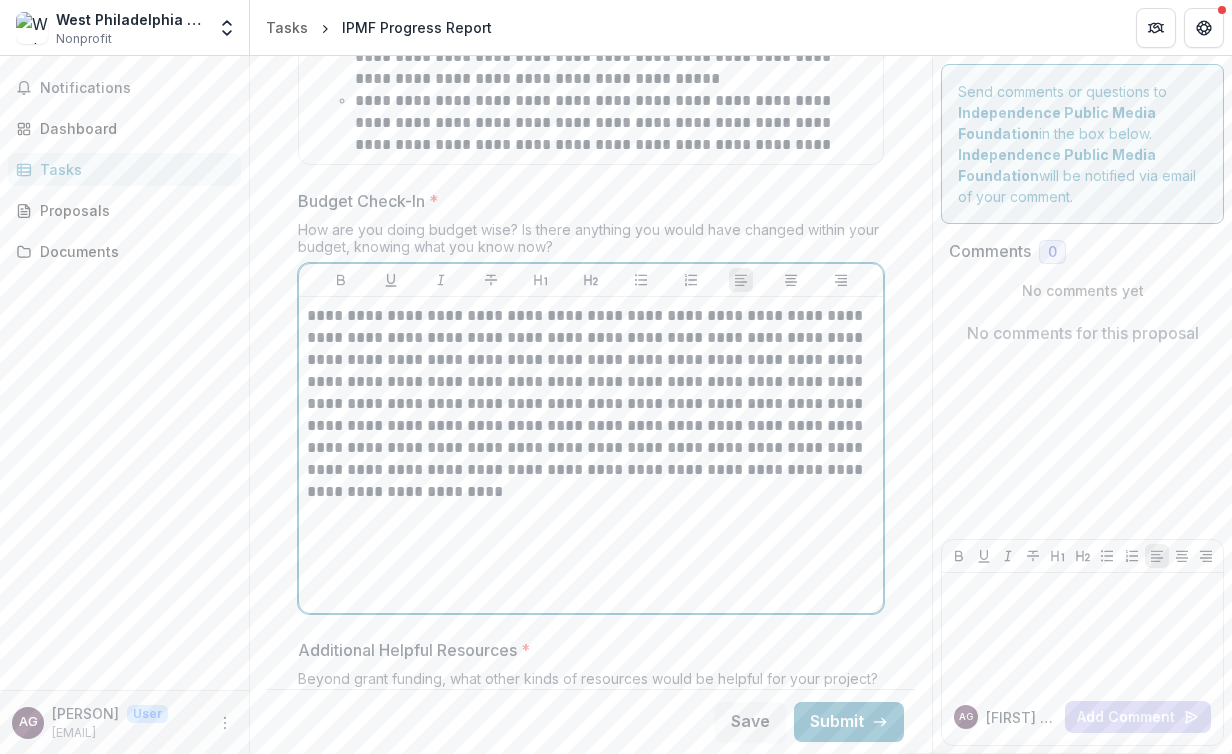 click on "**********" at bounding box center (591, 455) 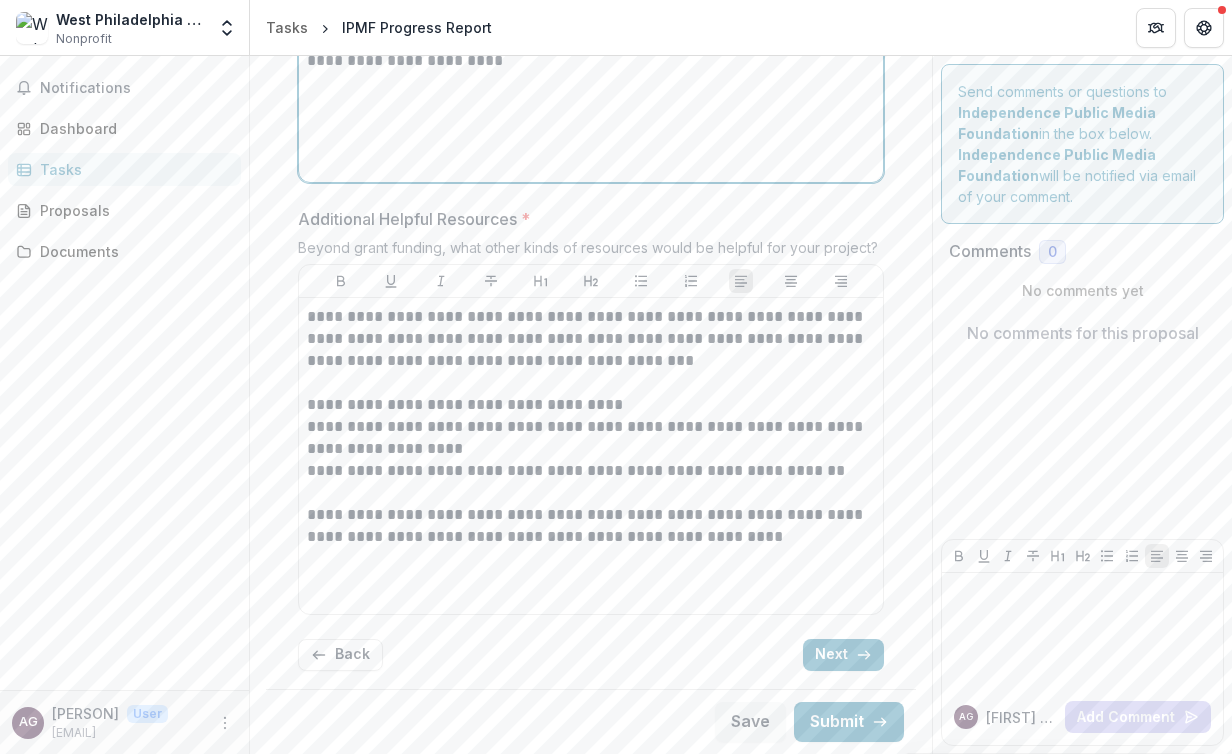 scroll, scrollTop: 2669, scrollLeft: 0, axis: vertical 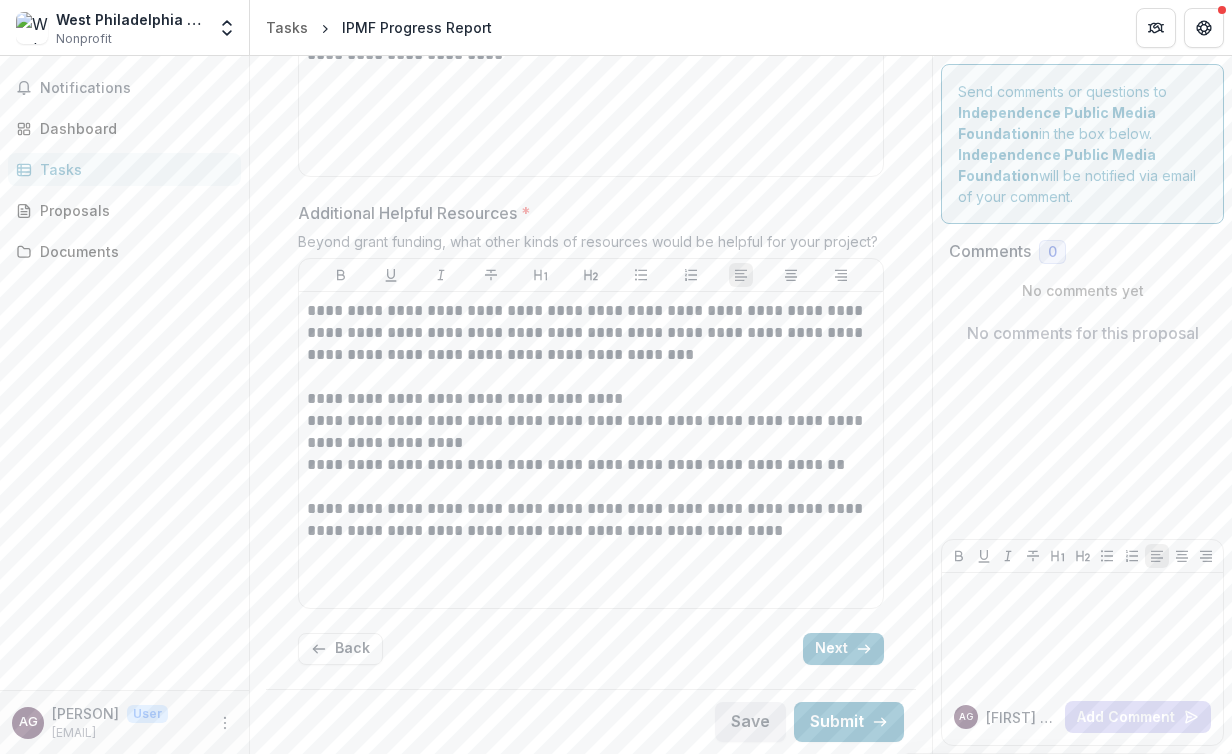 click on "Save" at bounding box center (750, 722) 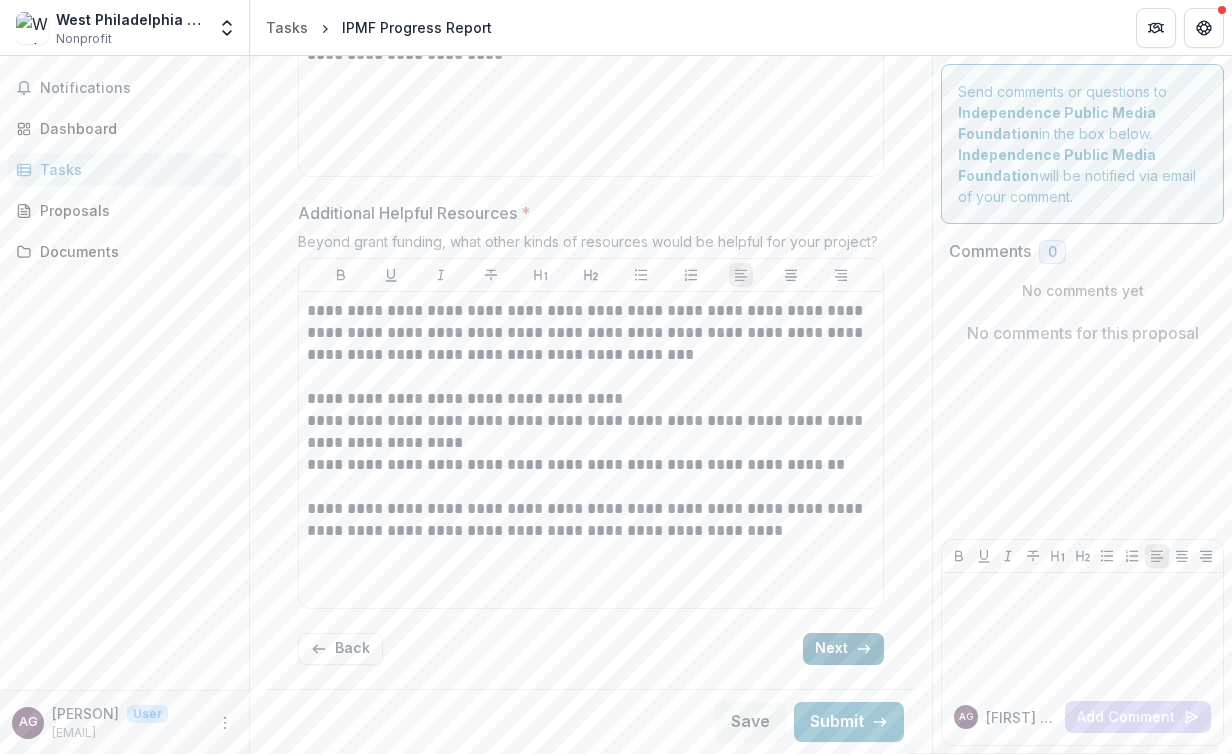 click on "Next" at bounding box center (843, 649) 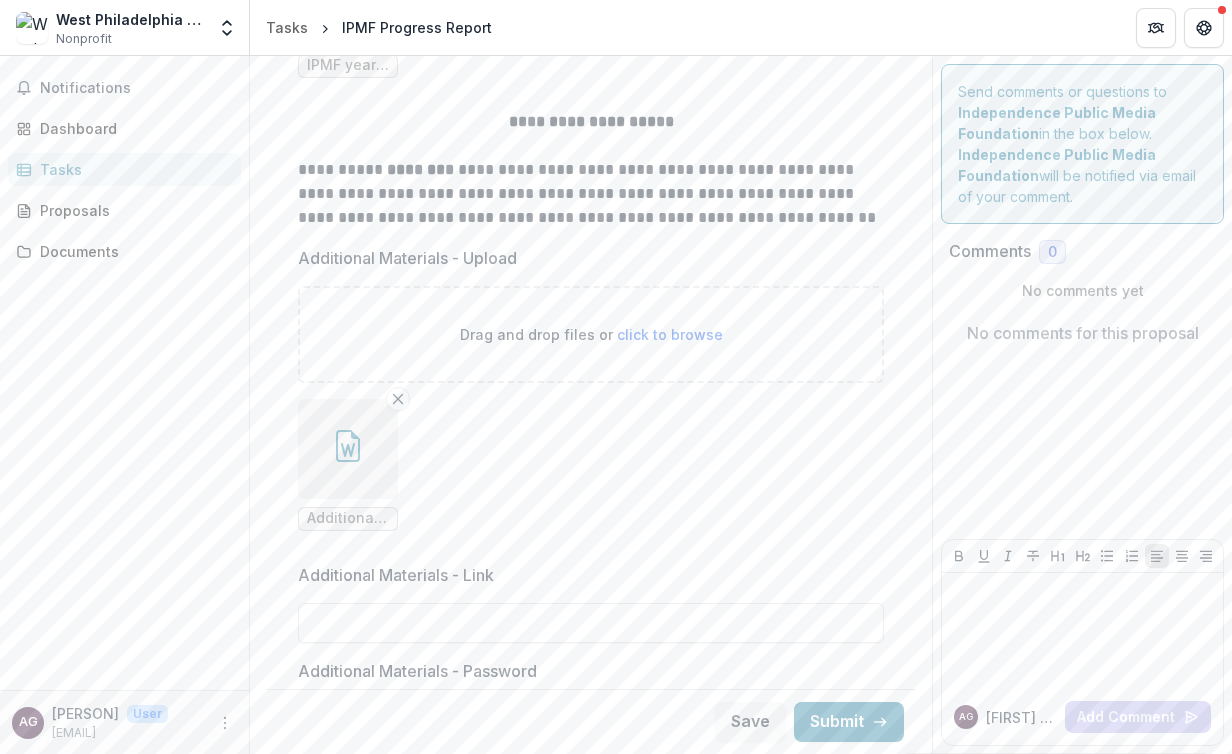 scroll, scrollTop: 650, scrollLeft: 0, axis: vertical 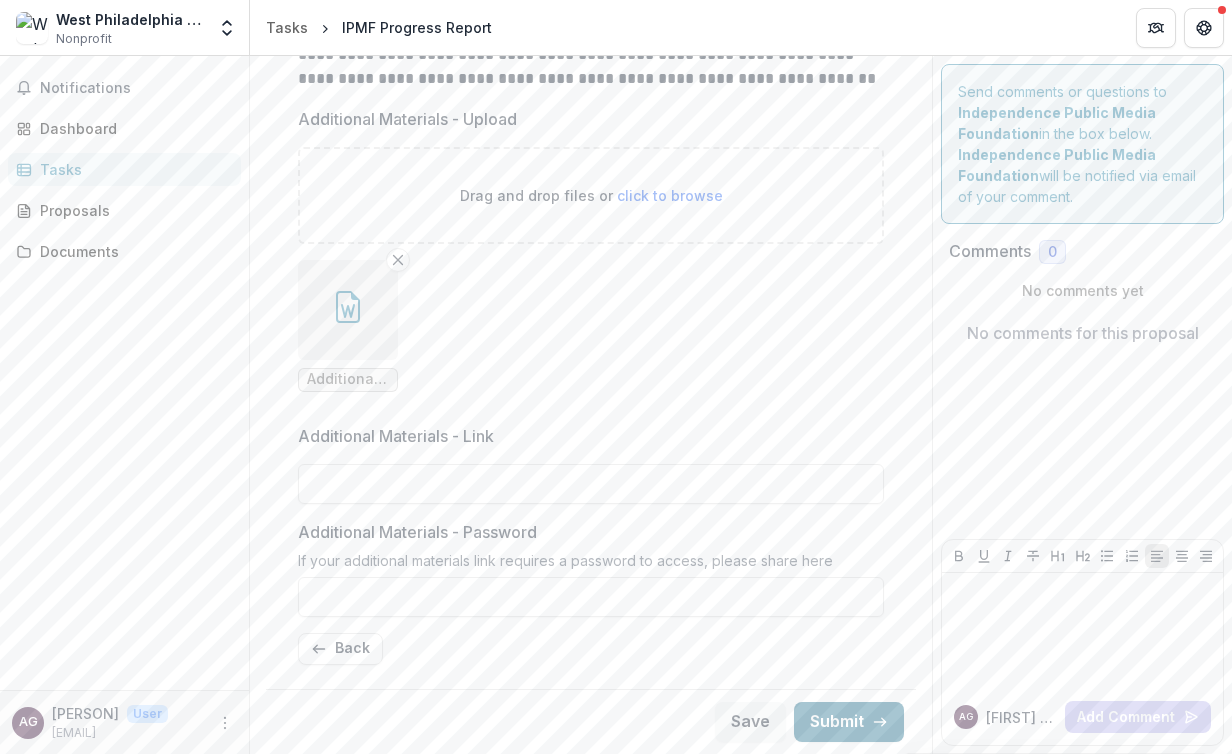 click on "Submit" at bounding box center [849, 722] 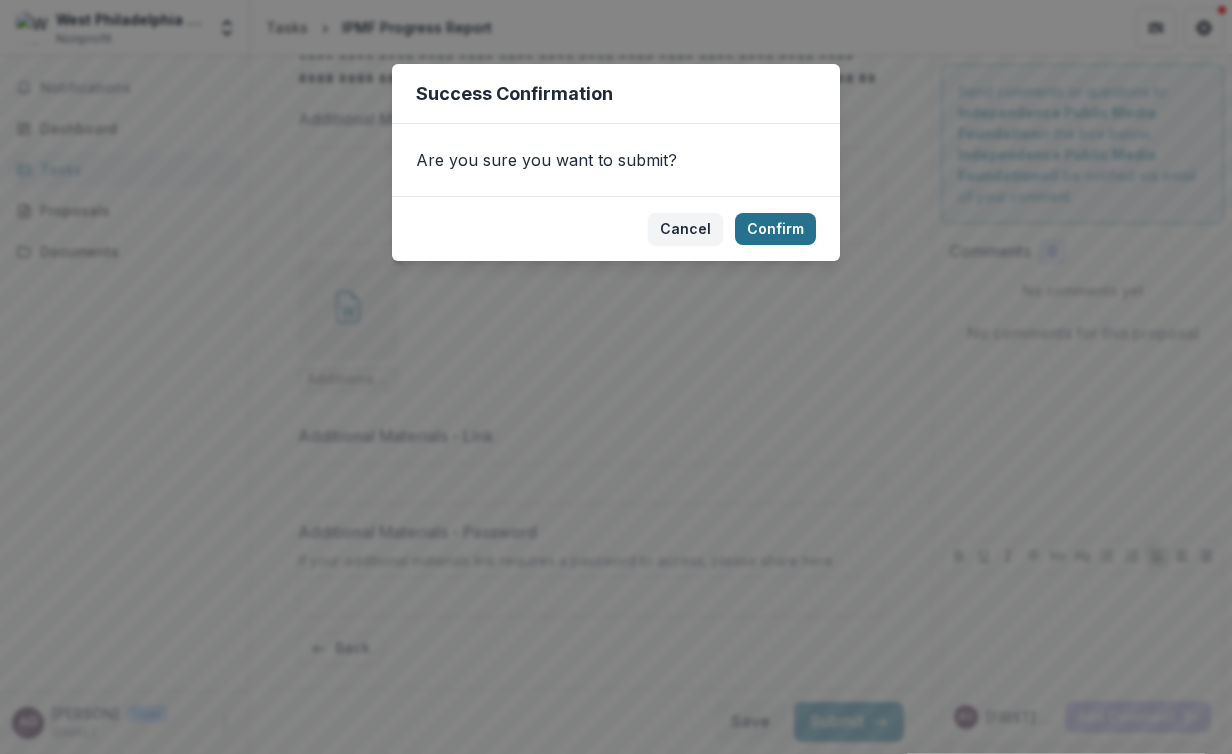 click on "Confirm" at bounding box center (775, 229) 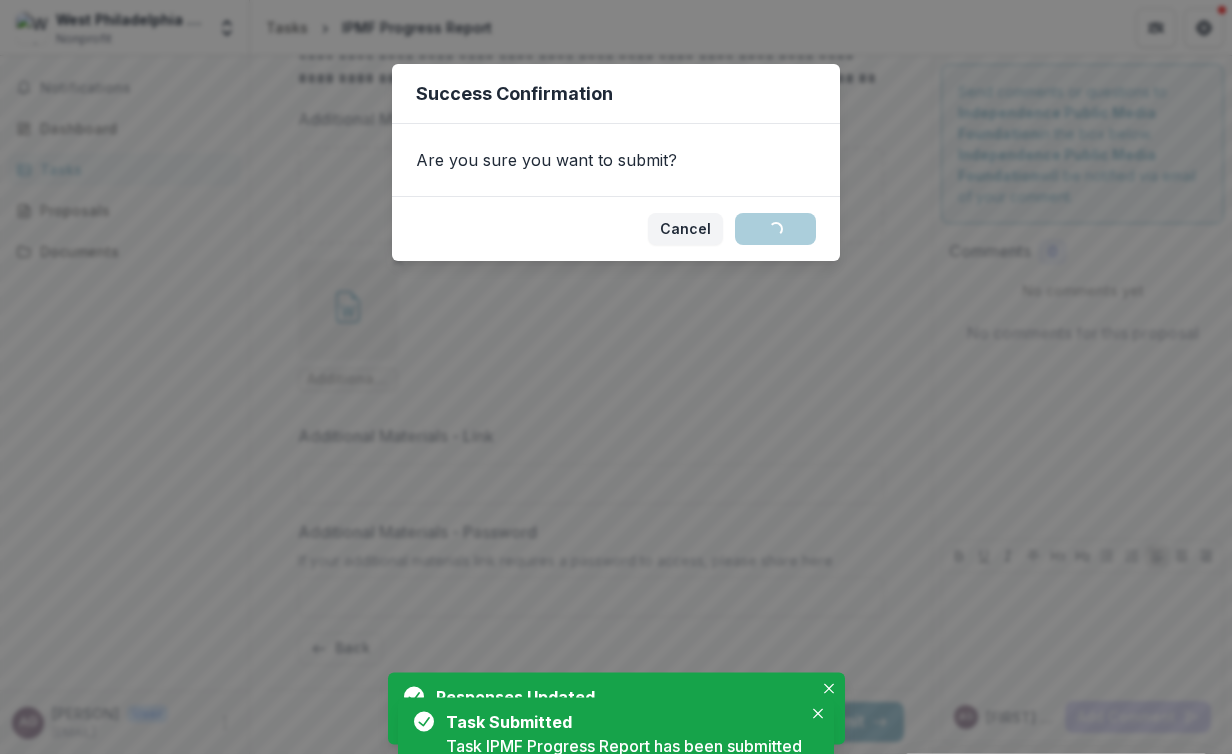 scroll, scrollTop: 0, scrollLeft: 0, axis: both 